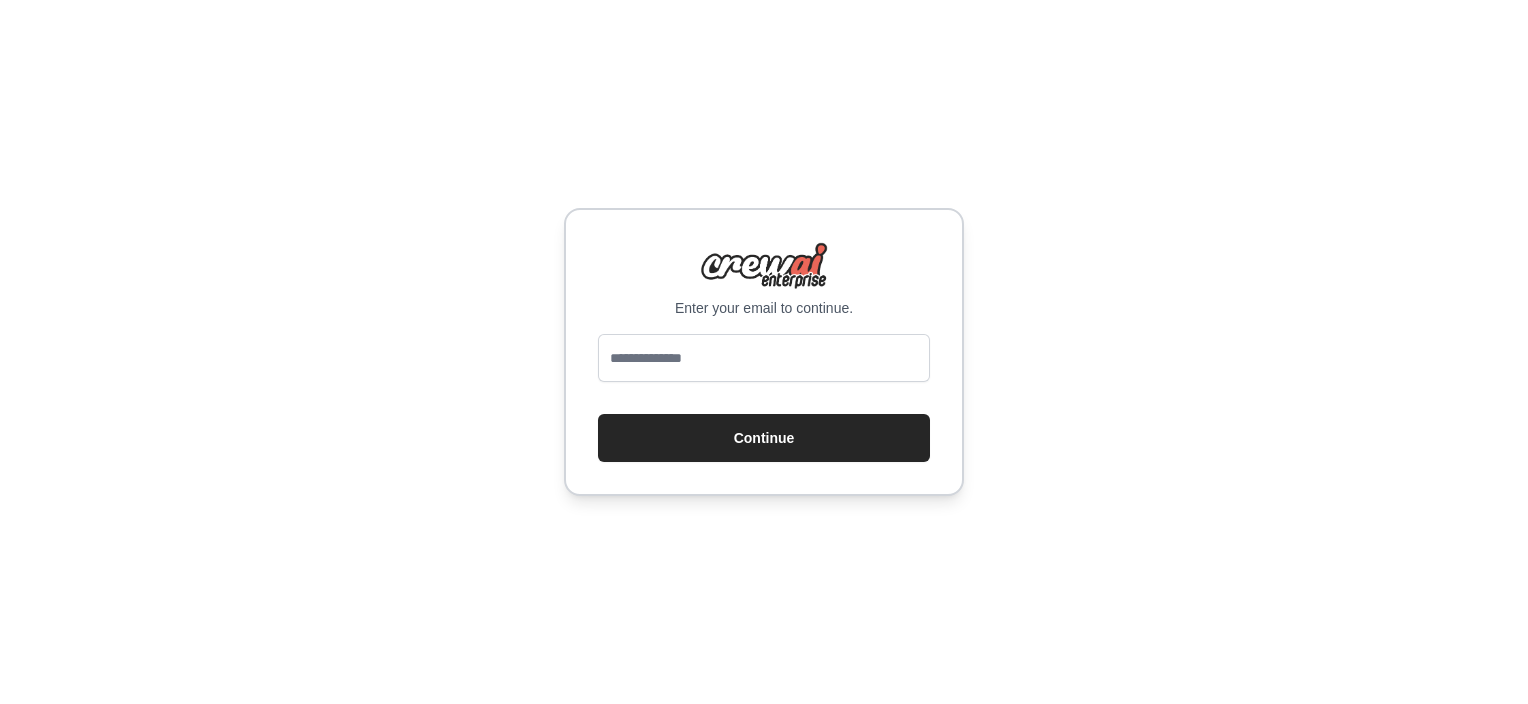 scroll, scrollTop: 0, scrollLeft: 0, axis: both 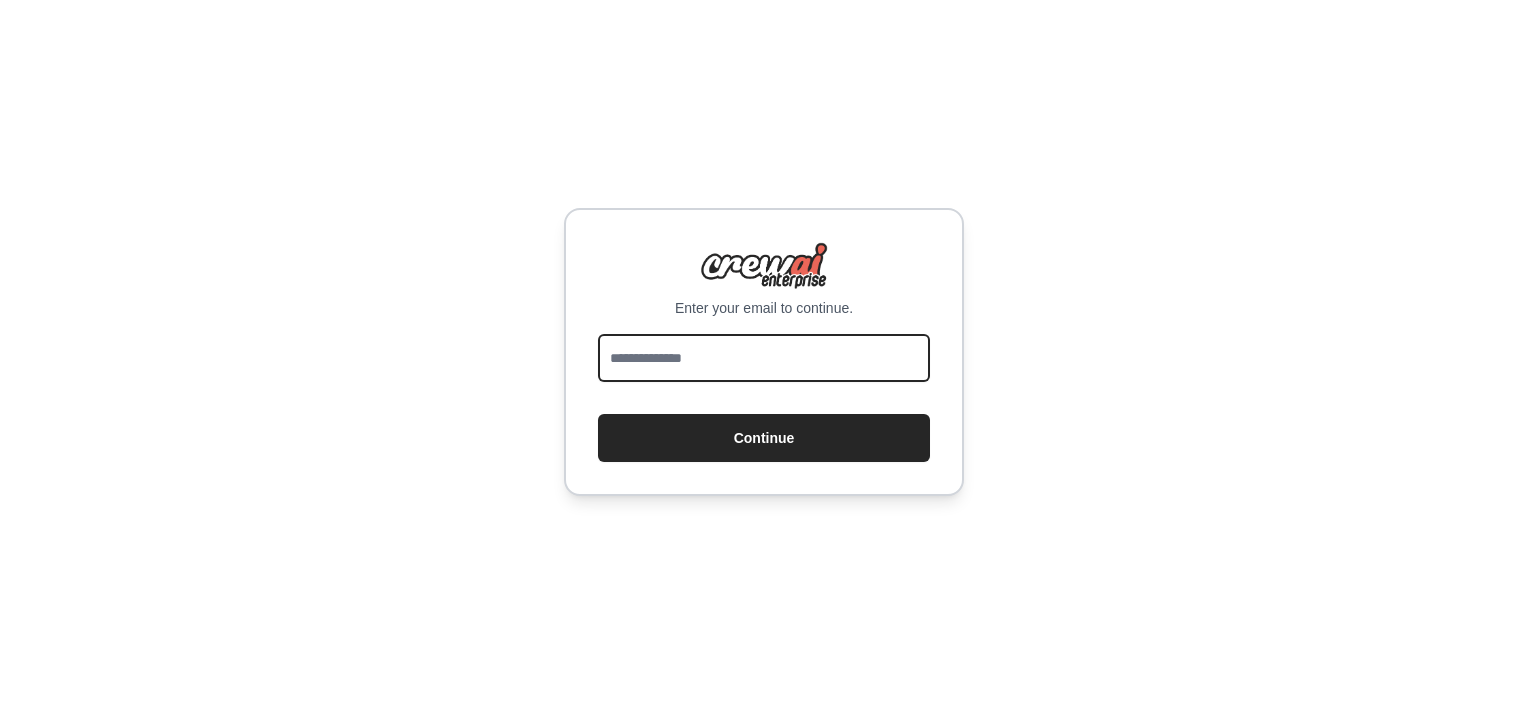 click at bounding box center [764, 358] 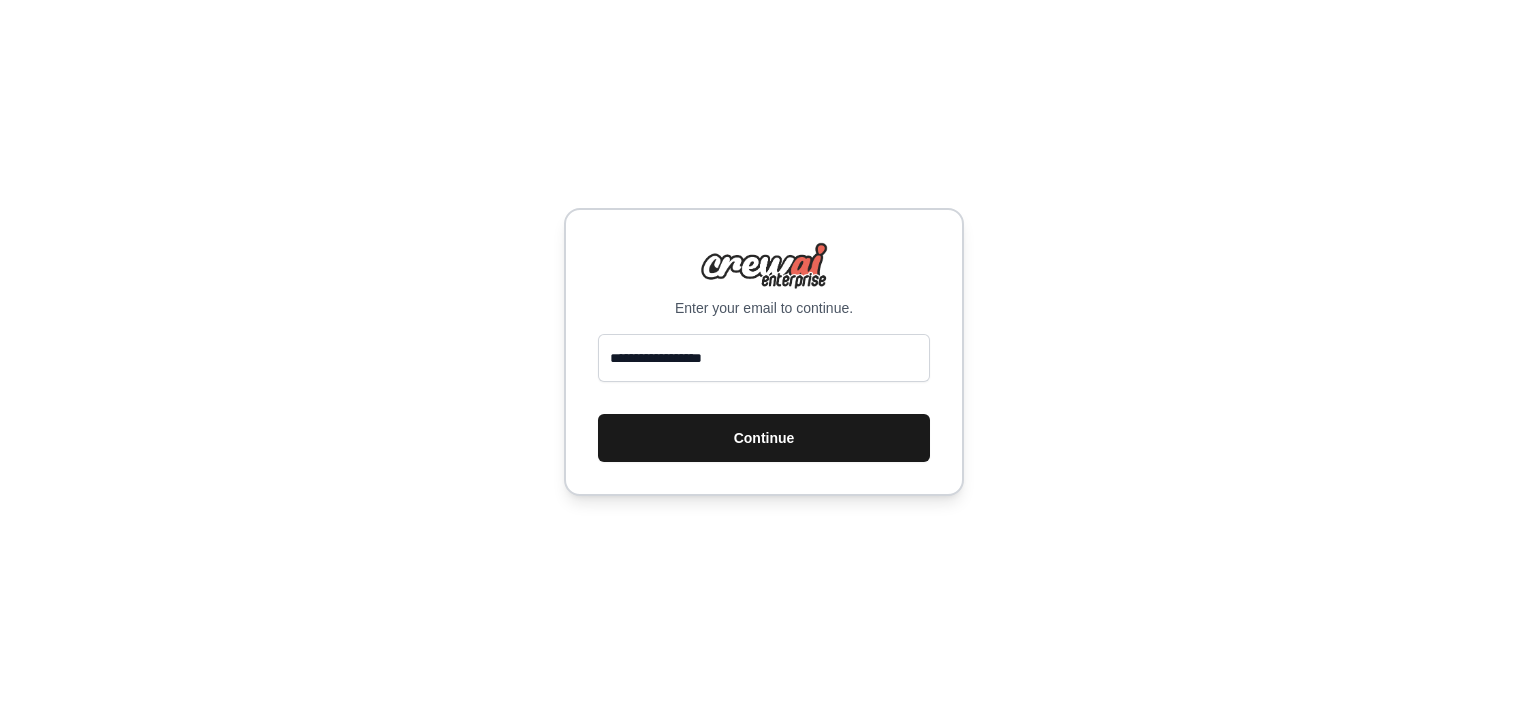 click on "Continue" at bounding box center (764, 438) 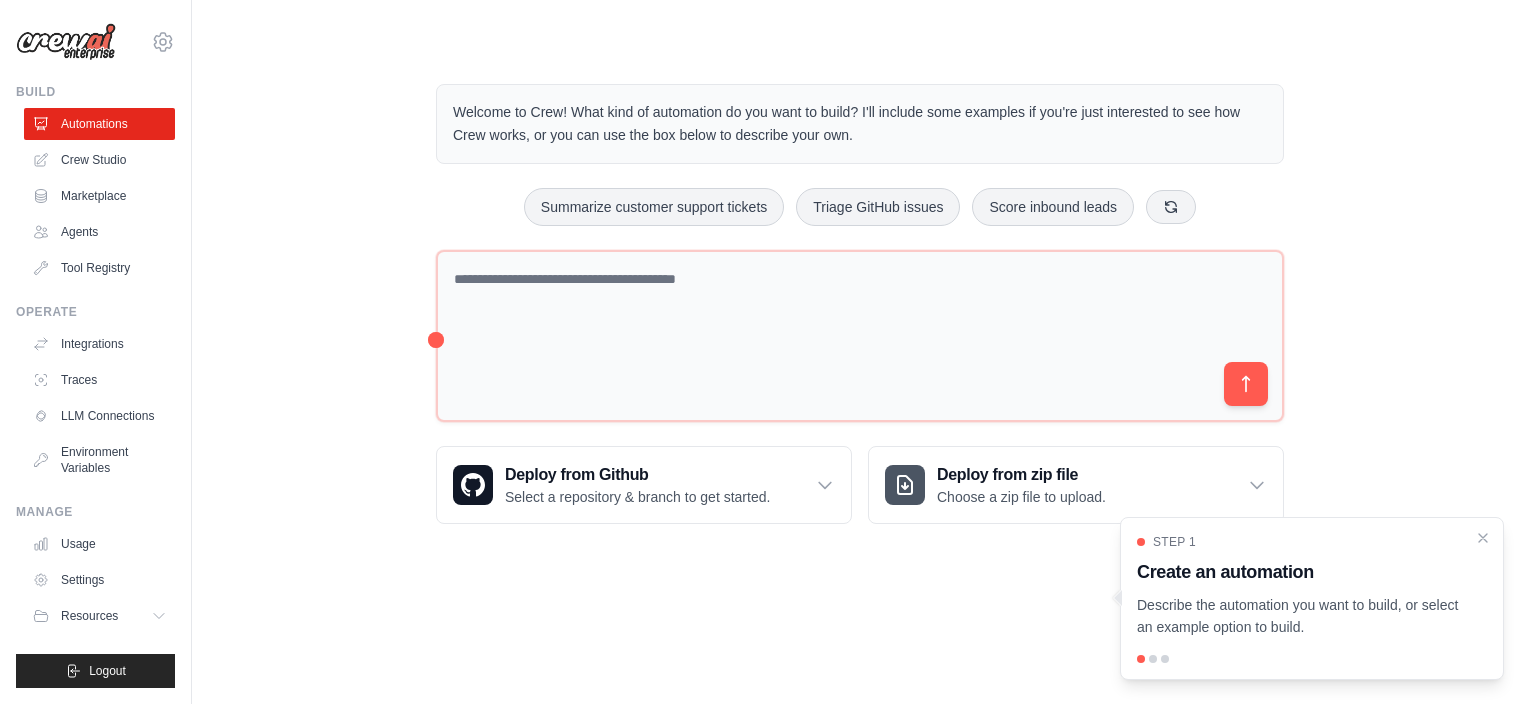 scroll, scrollTop: 0, scrollLeft: 0, axis: both 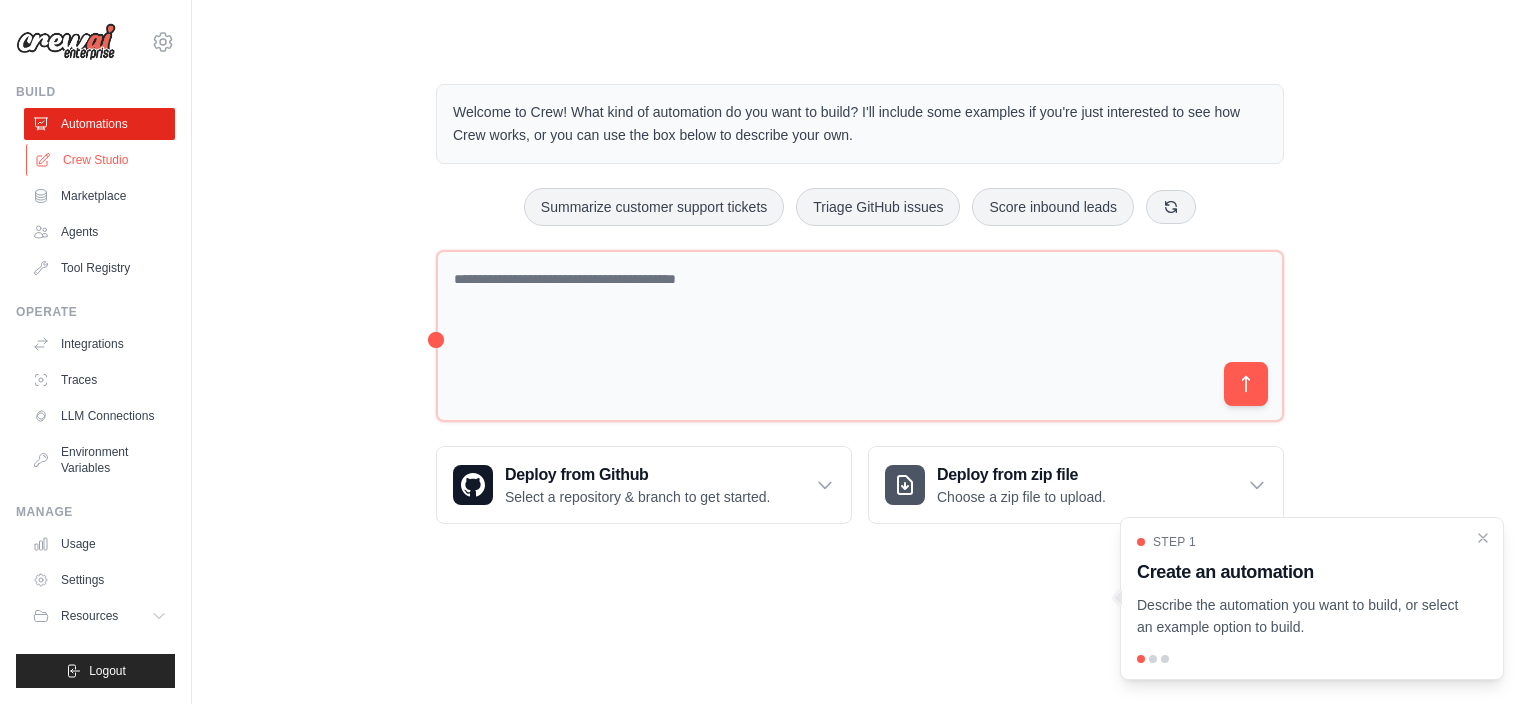 click on "Crew Studio" at bounding box center [101, 160] 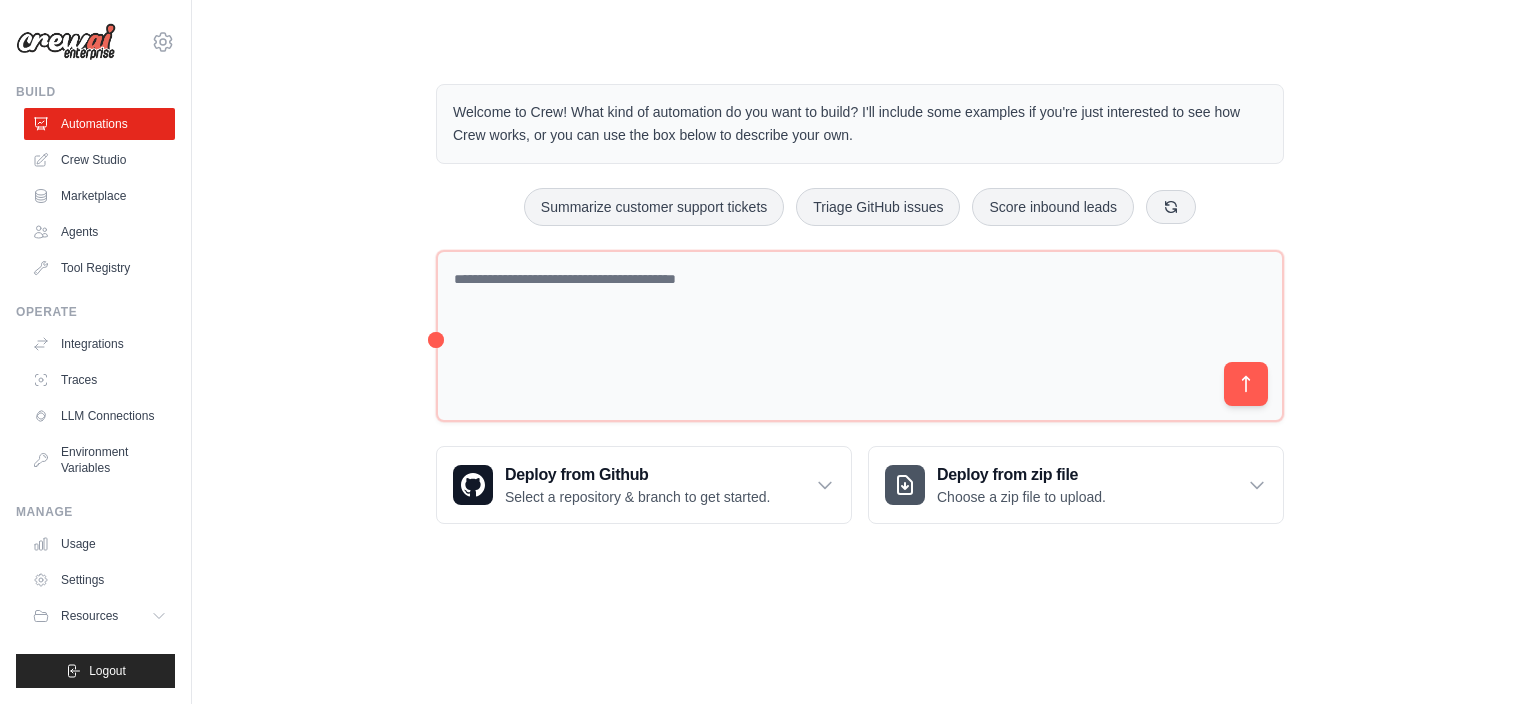scroll, scrollTop: 0, scrollLeft: 0, axis: both 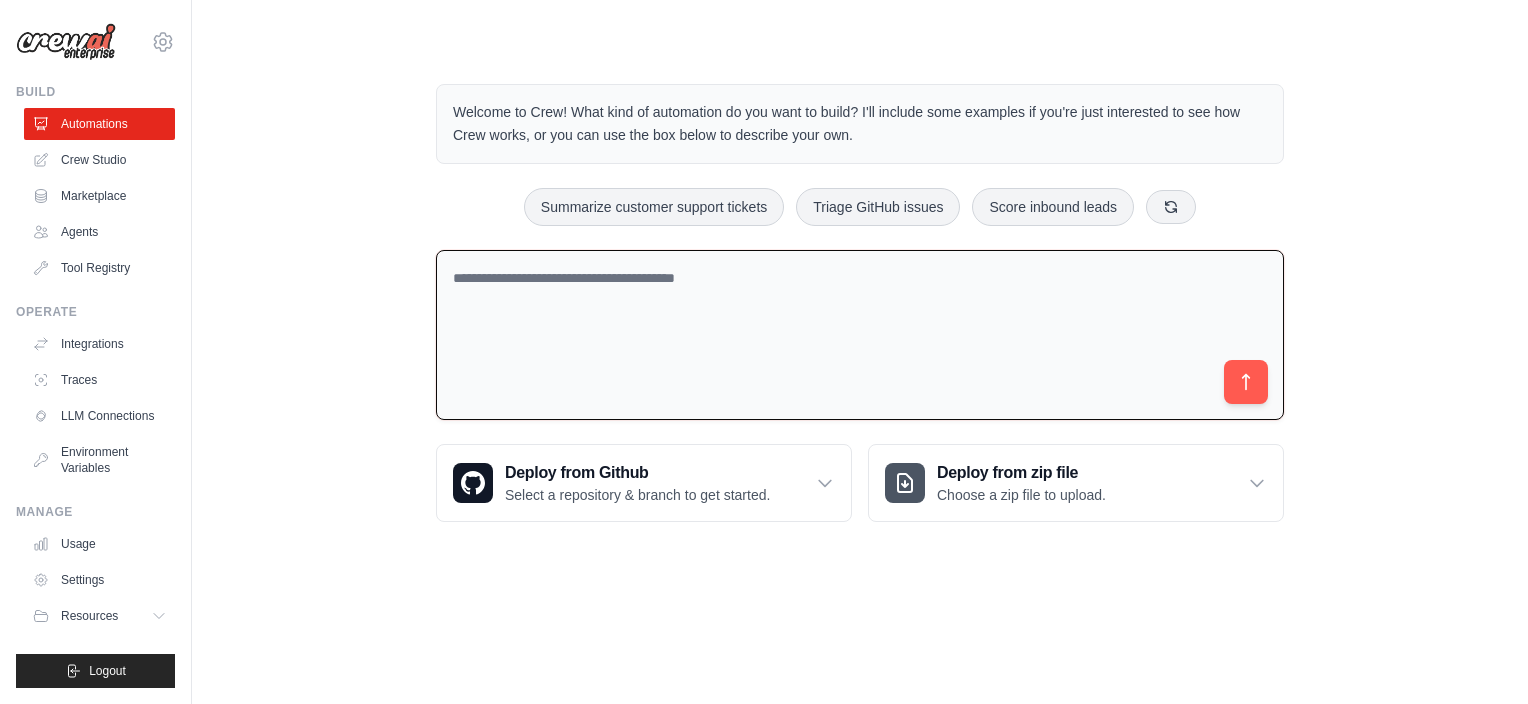 click at bounding box center [860, 335] 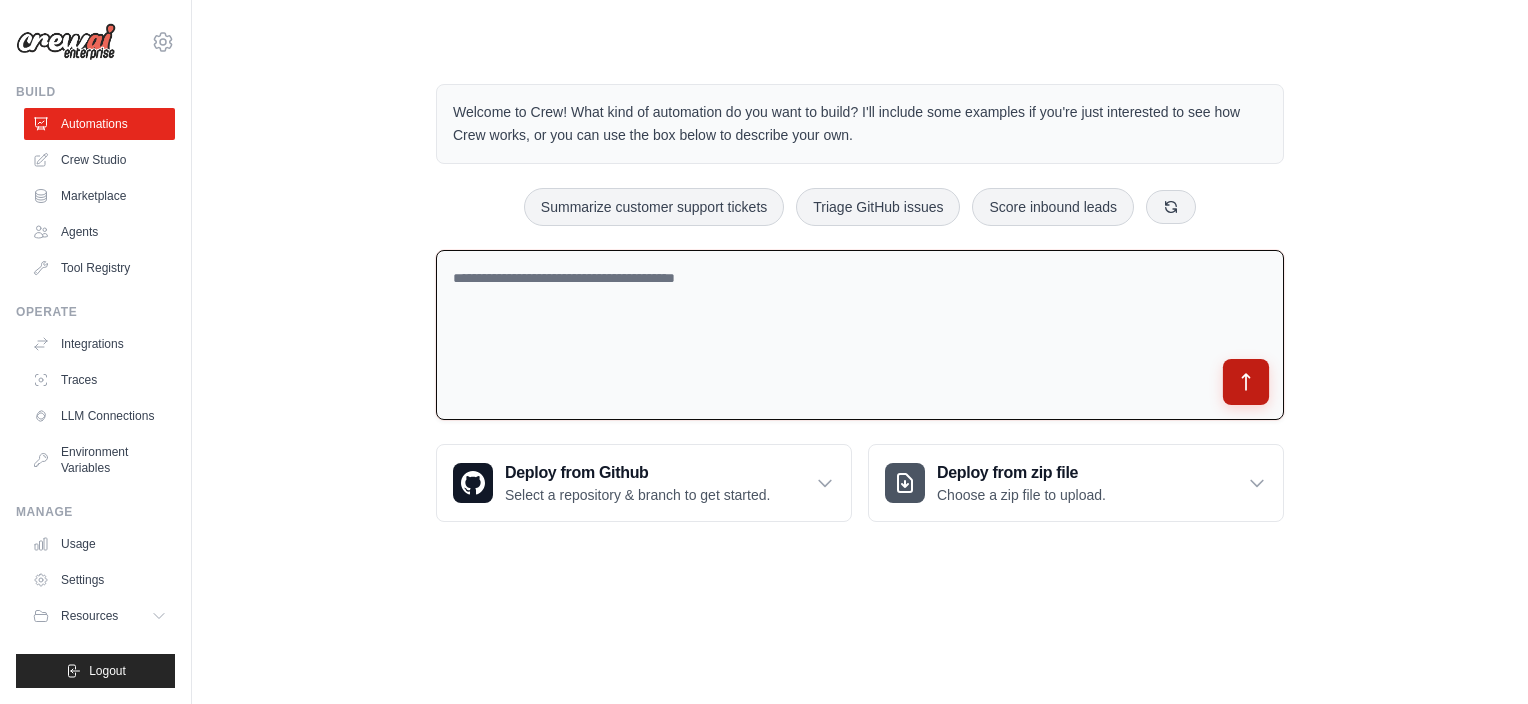 click 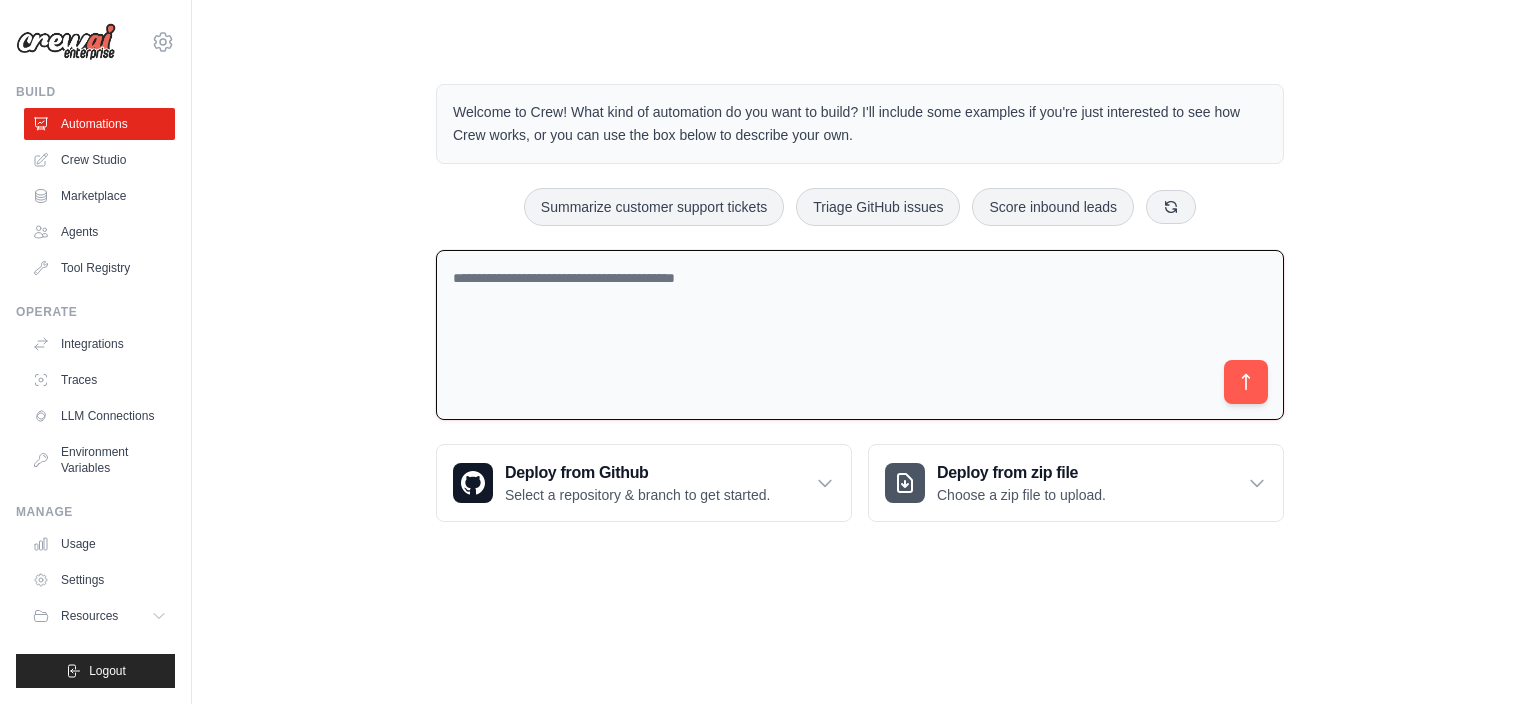 click at bounding box center [860, 335] 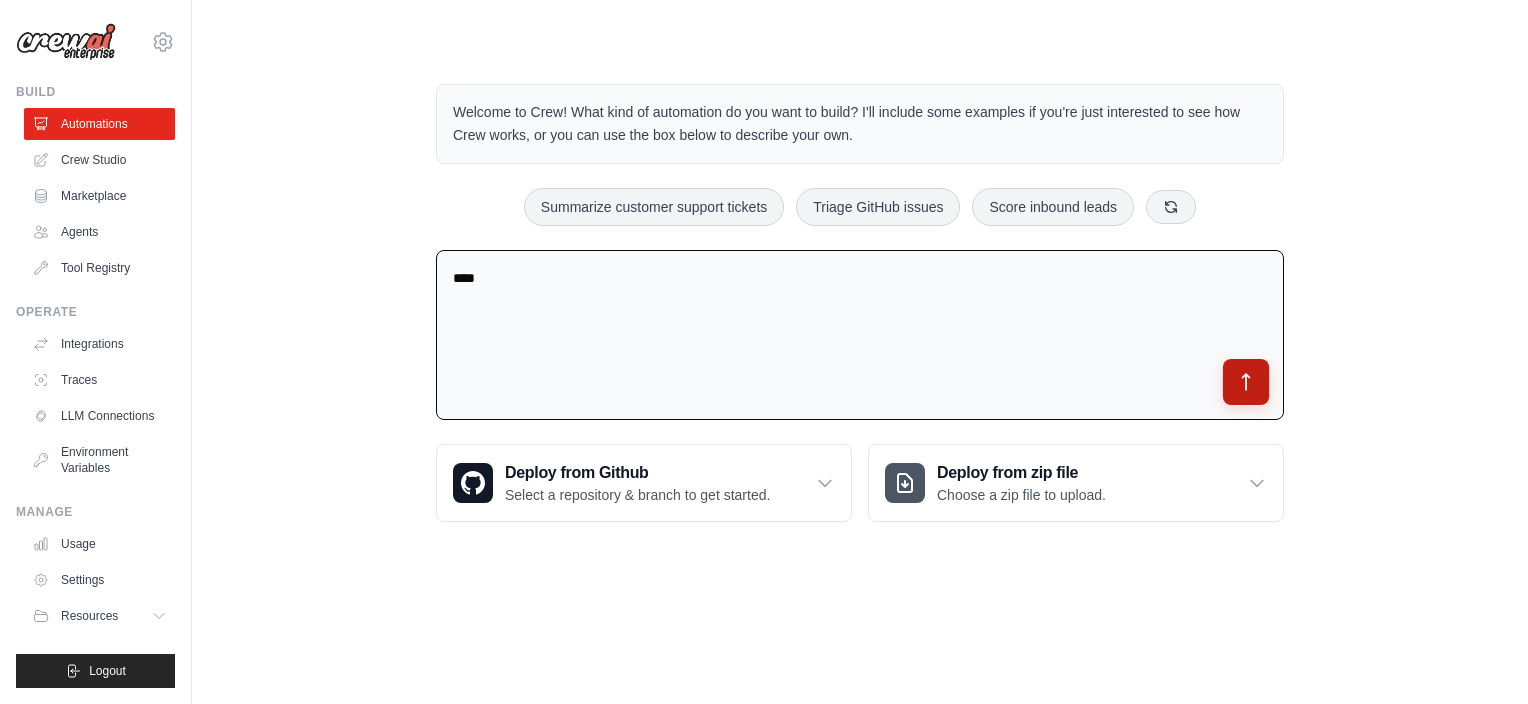 type on "****" 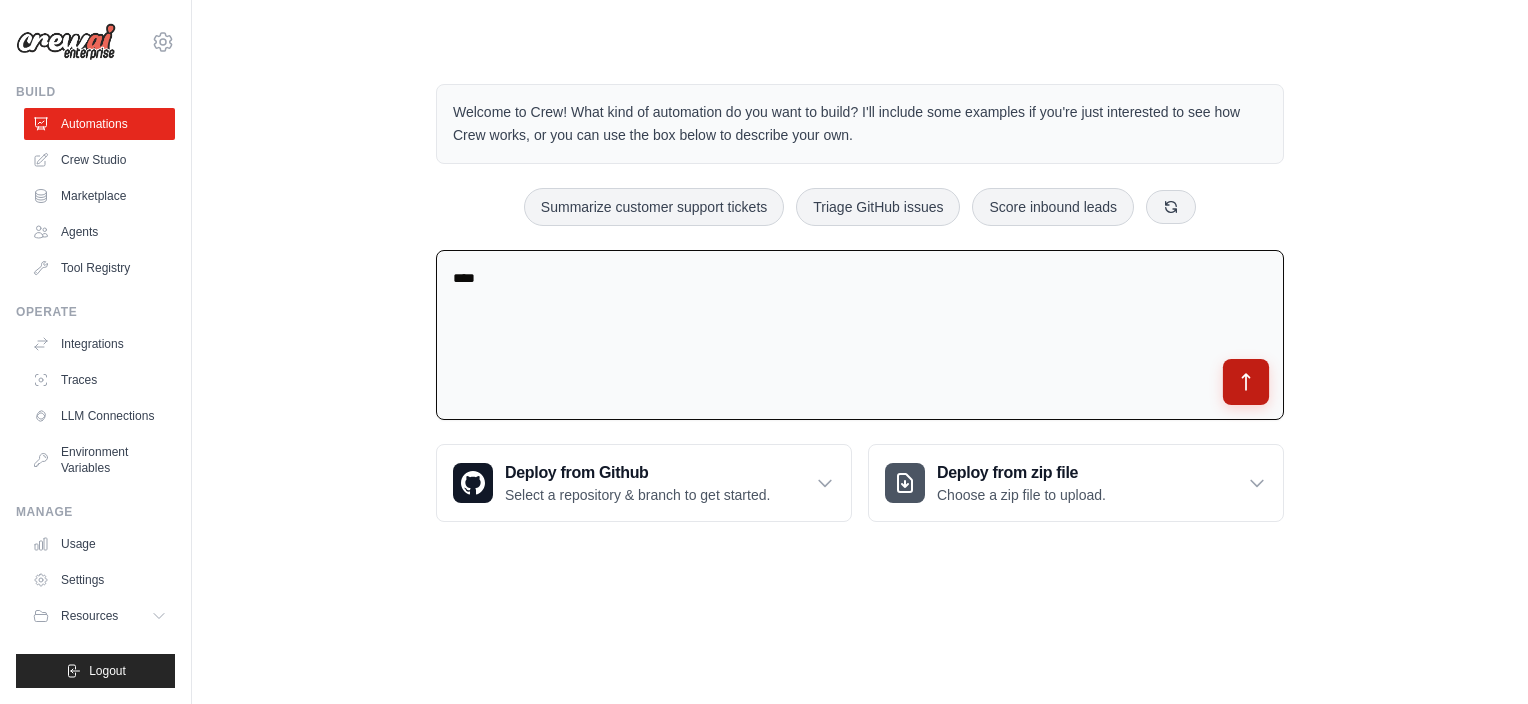 click at bounding box center [1246, 382] 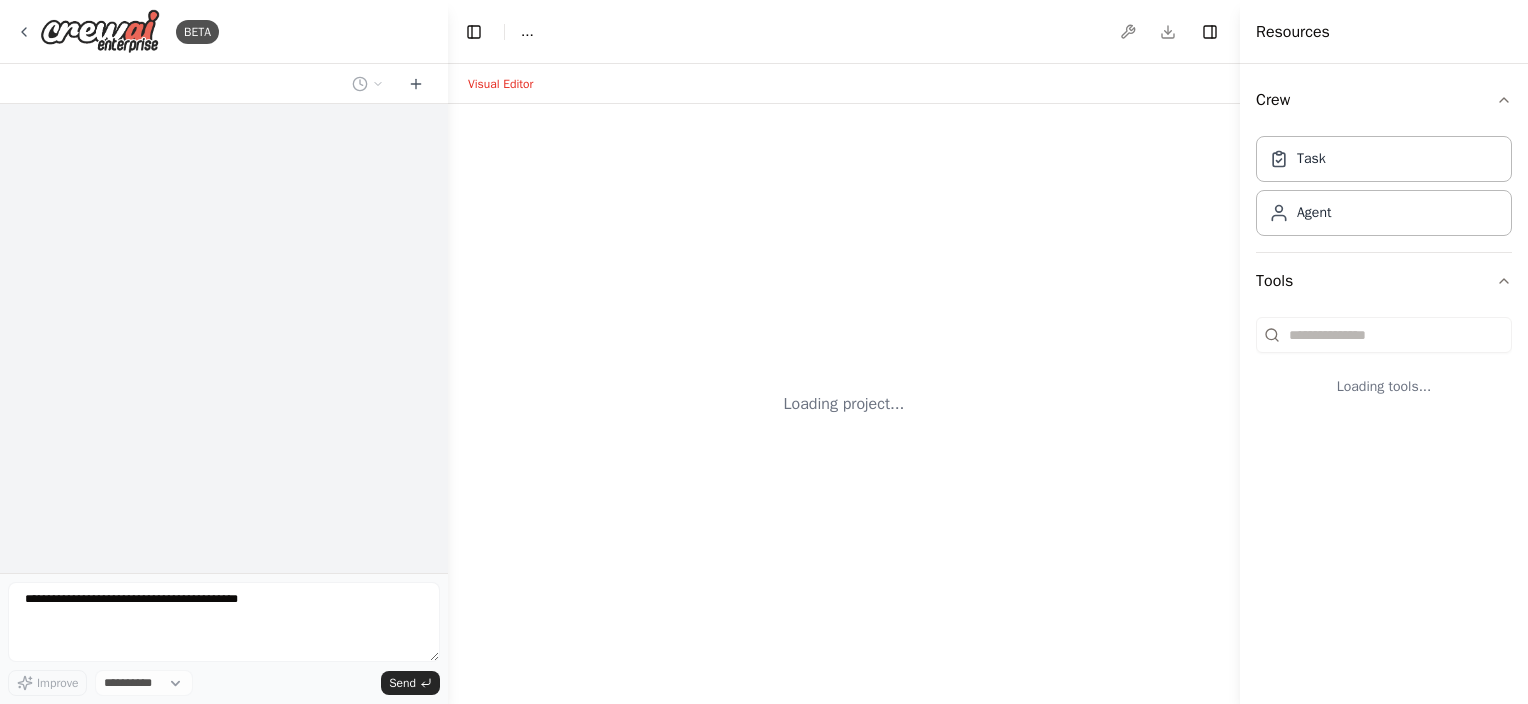 scroll, scrollTop: 0, scrollLeft: 0, axis: both 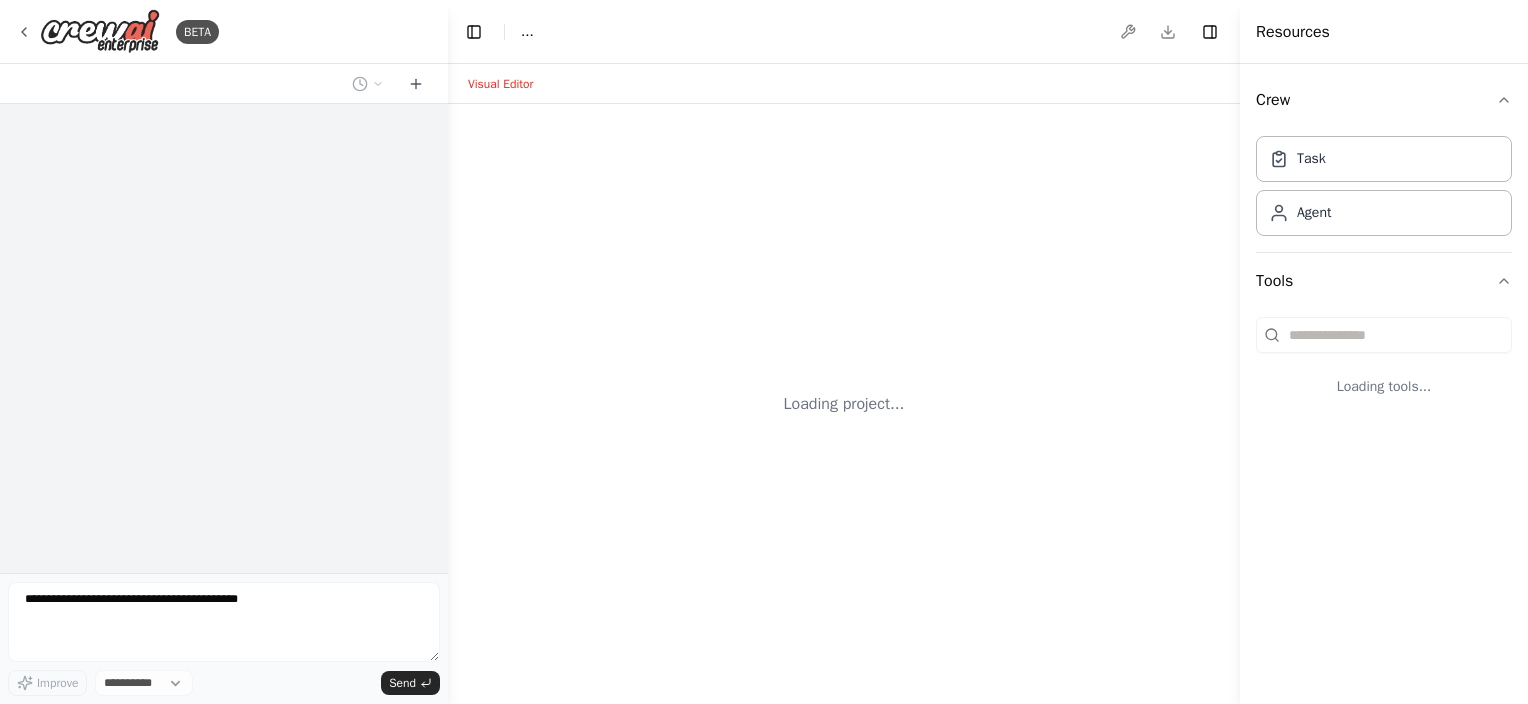 select on "****" 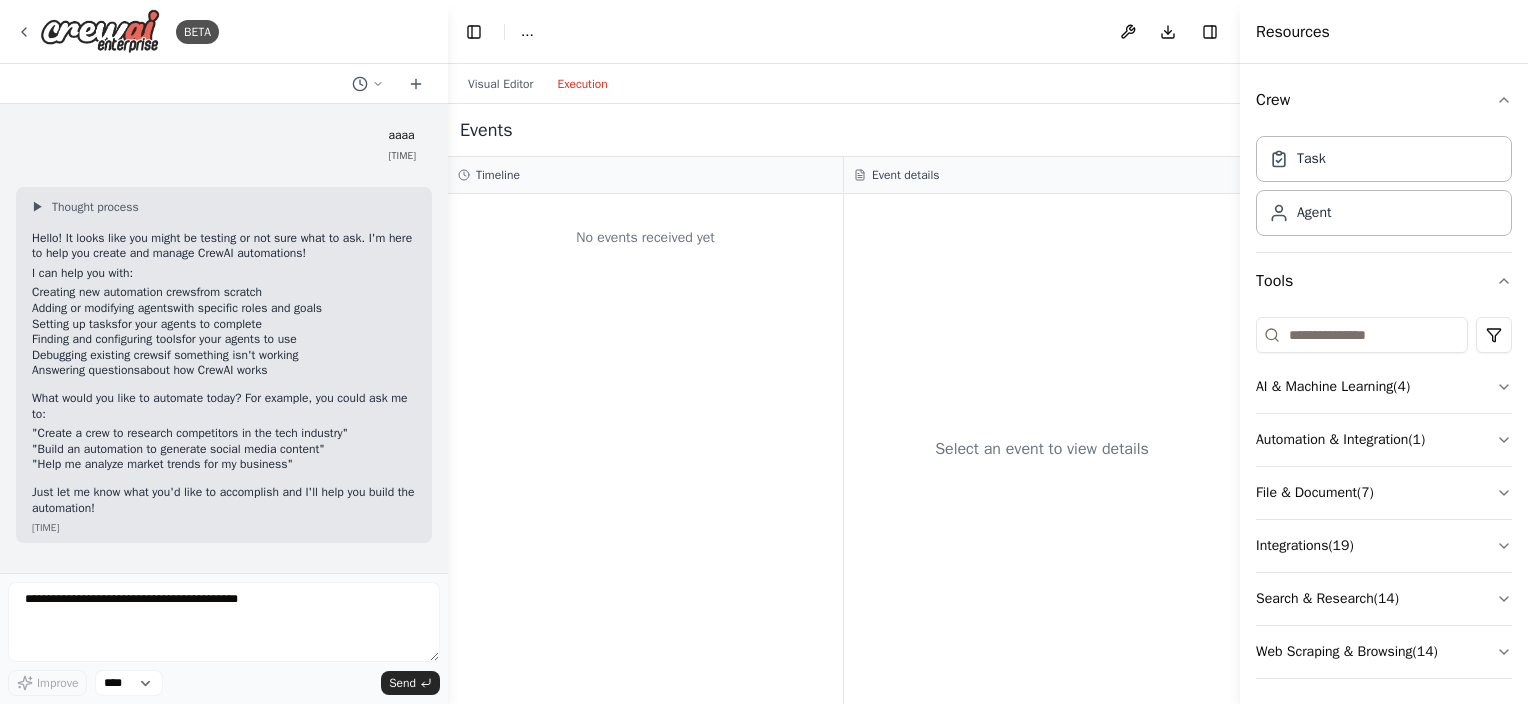 click on "Execution" at bounding box center (582, 84) 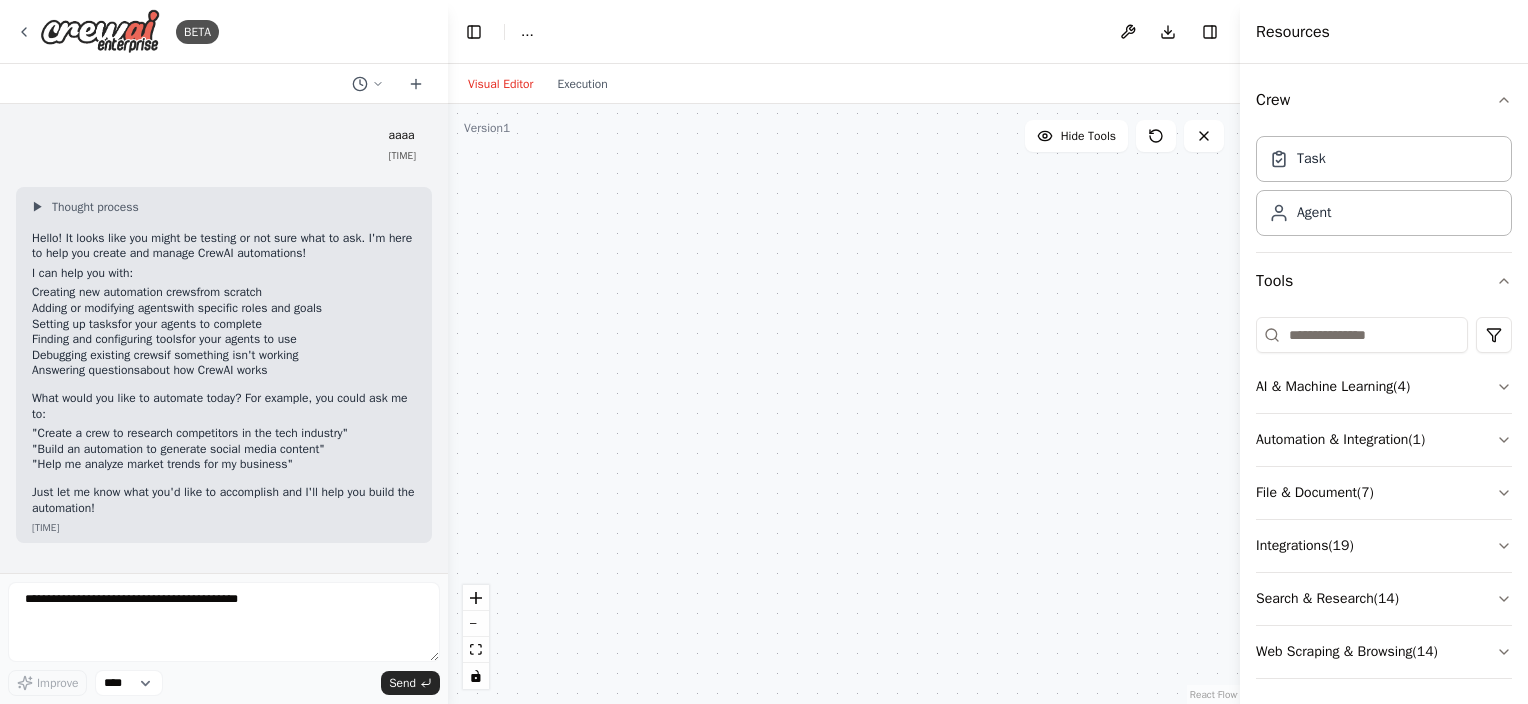click on "Visual Editor" at bounding box center [500, 84] 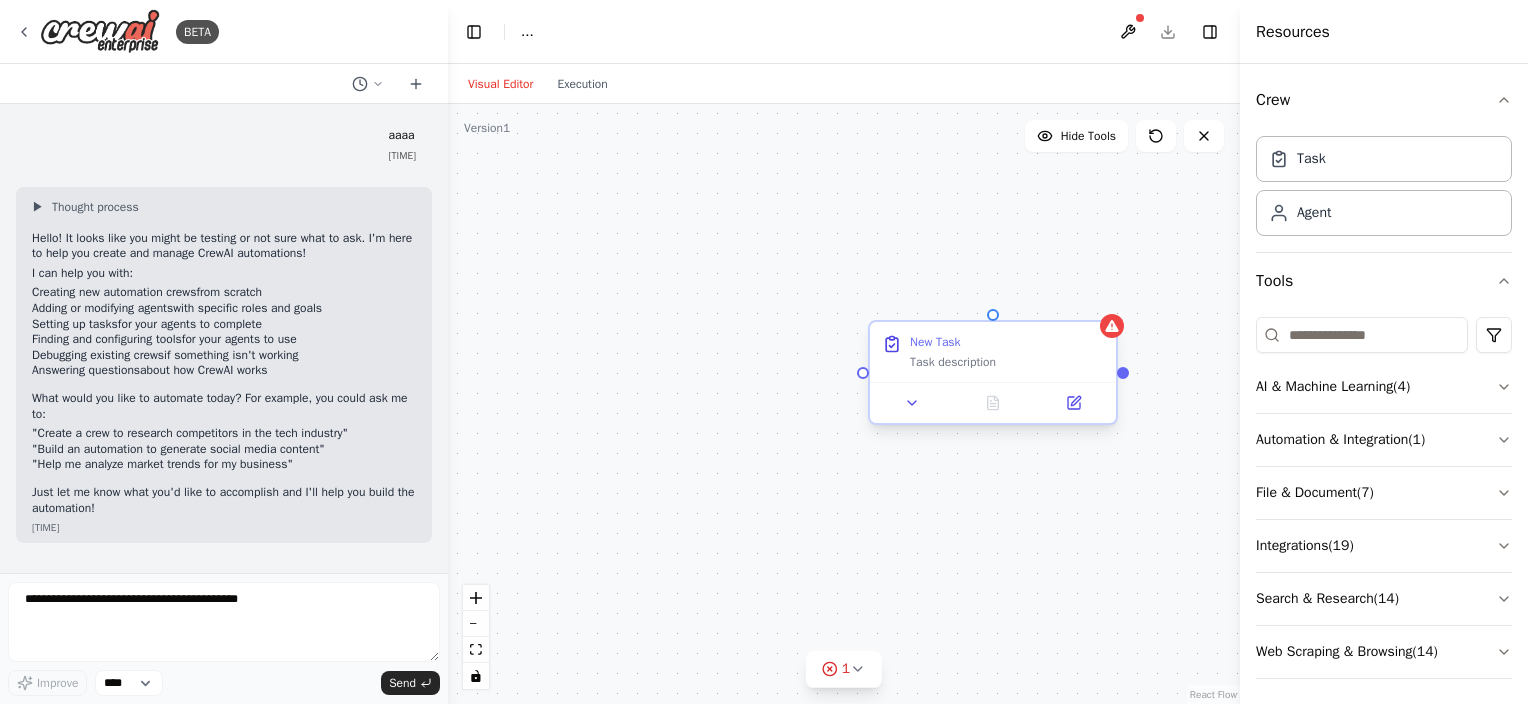 click on "New Task Task description" at bounding box center [1007, 352] 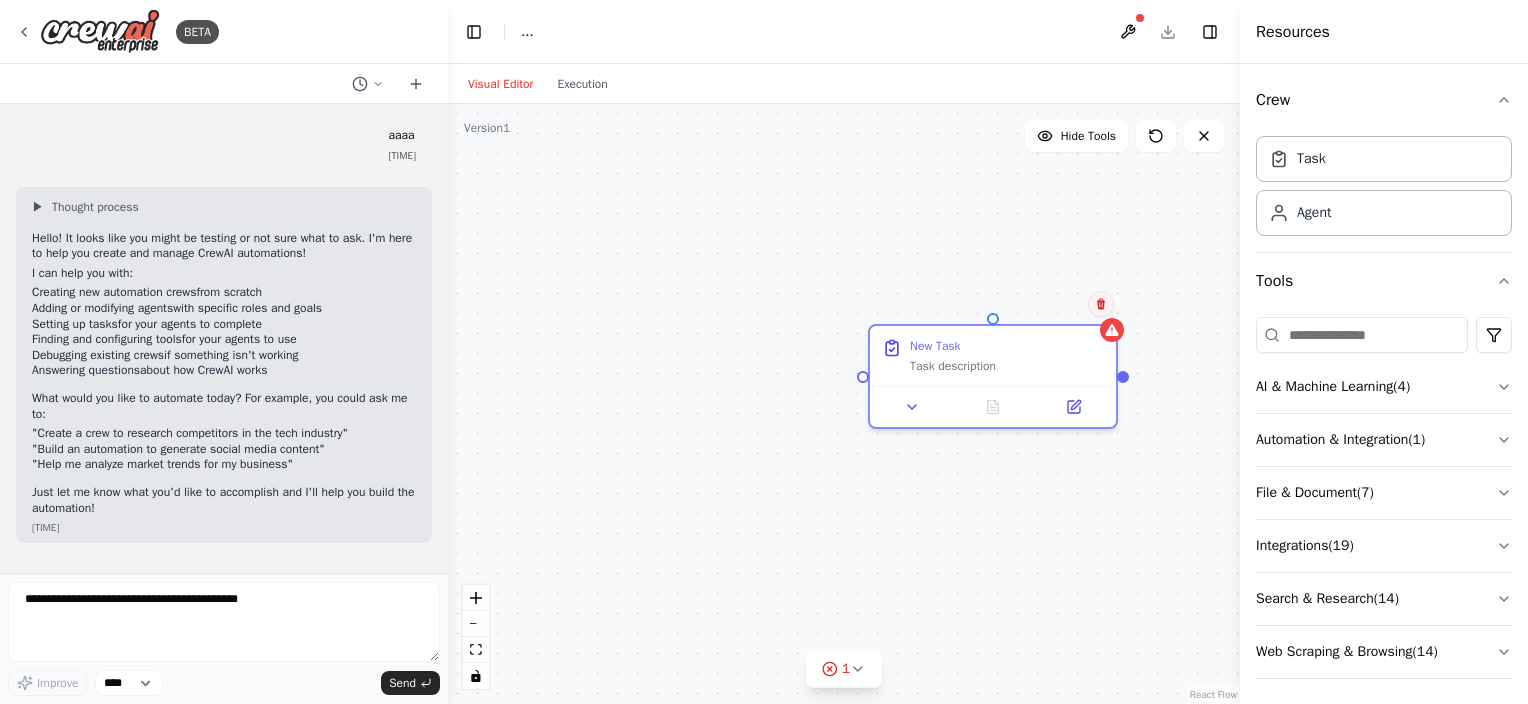 click 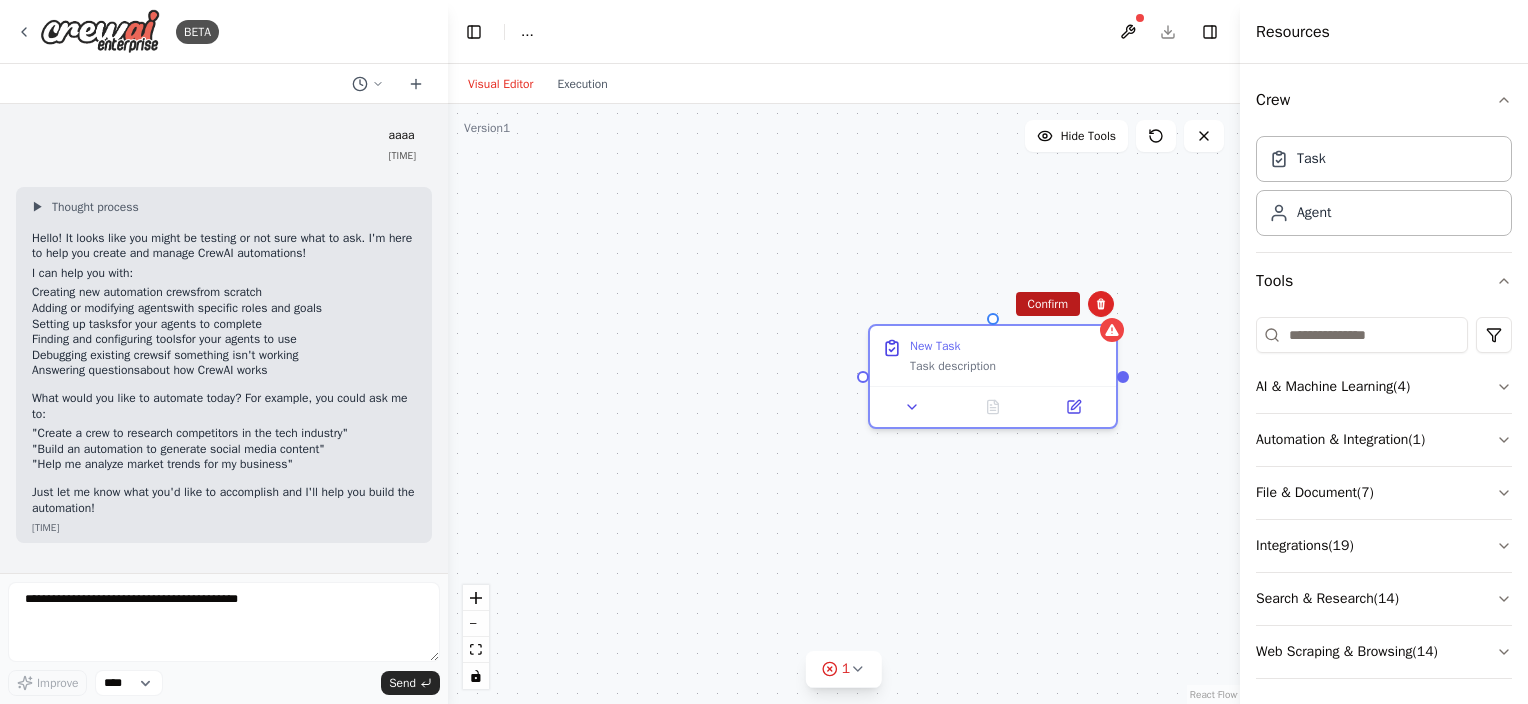 click on "Confirm" at bounding box center [1048, 304] 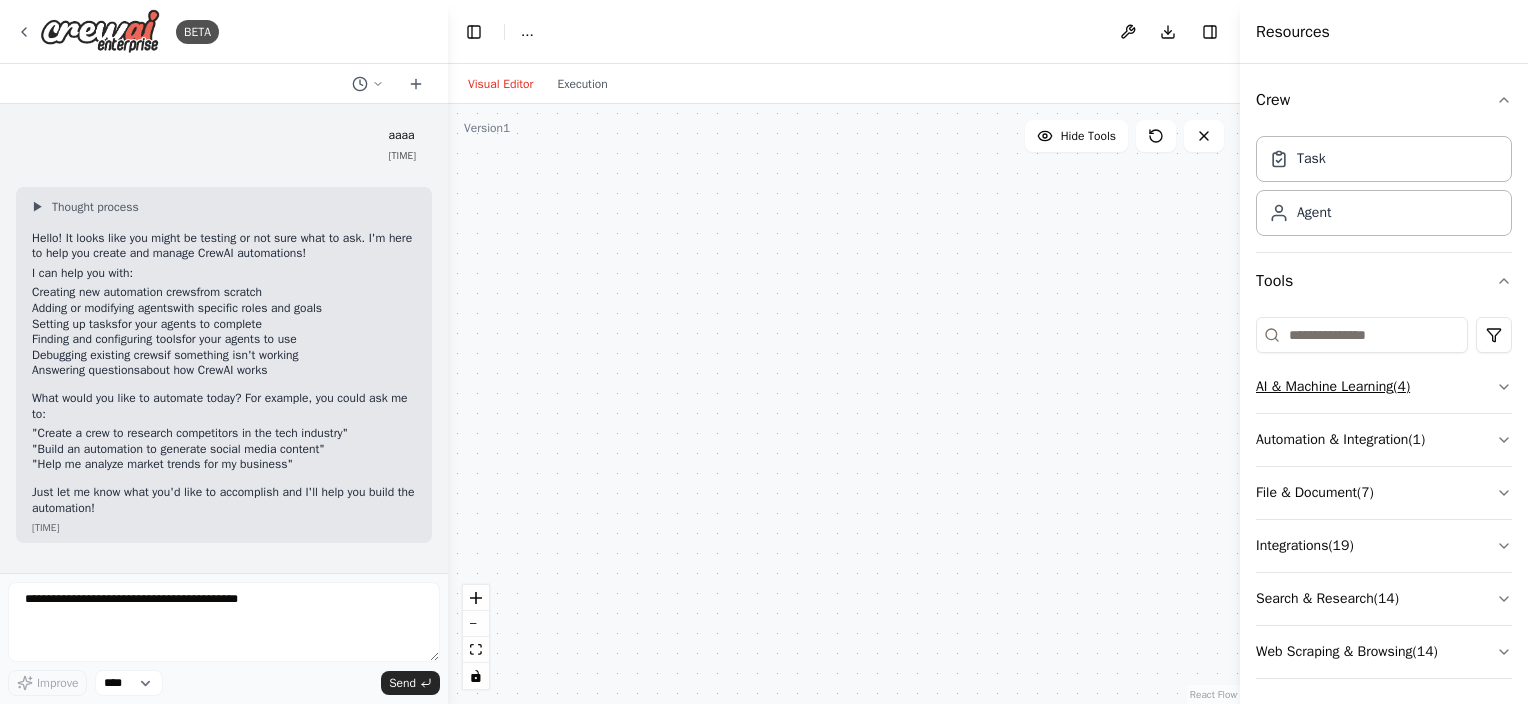 click on "AI & Machine Learning  ( 4 )" at bounding box center (1384, 387) 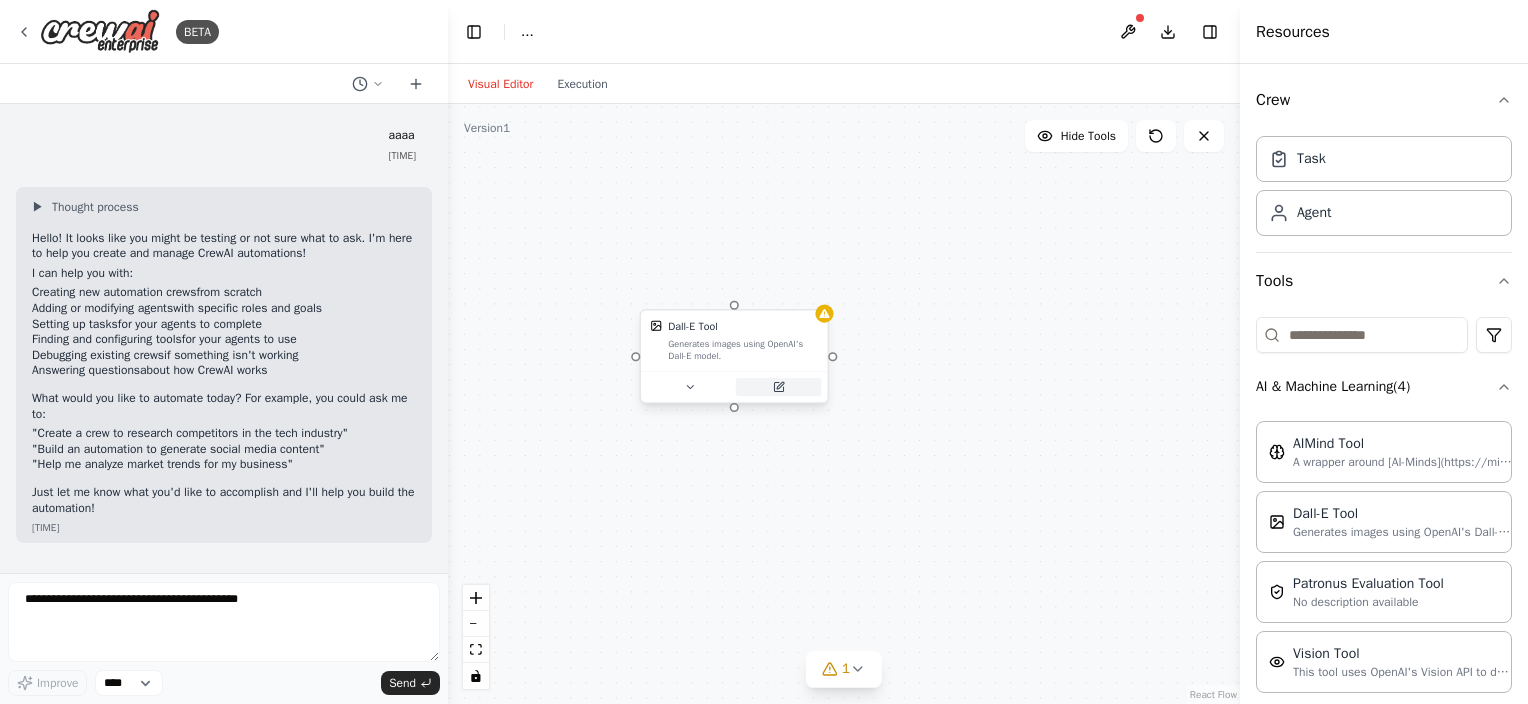 click 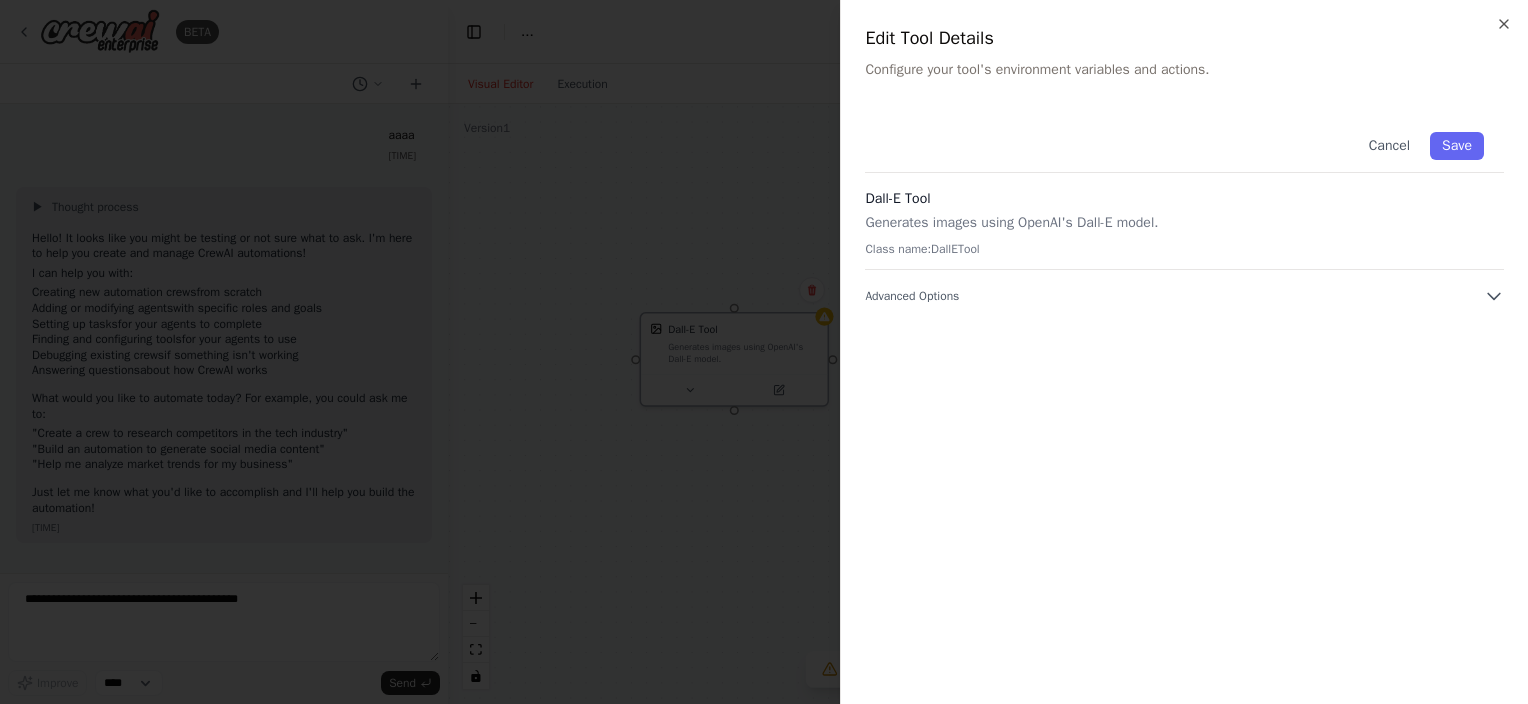 click on "Generates images using OpenAI's Dall-E model." at bounding box center [1184, 223] 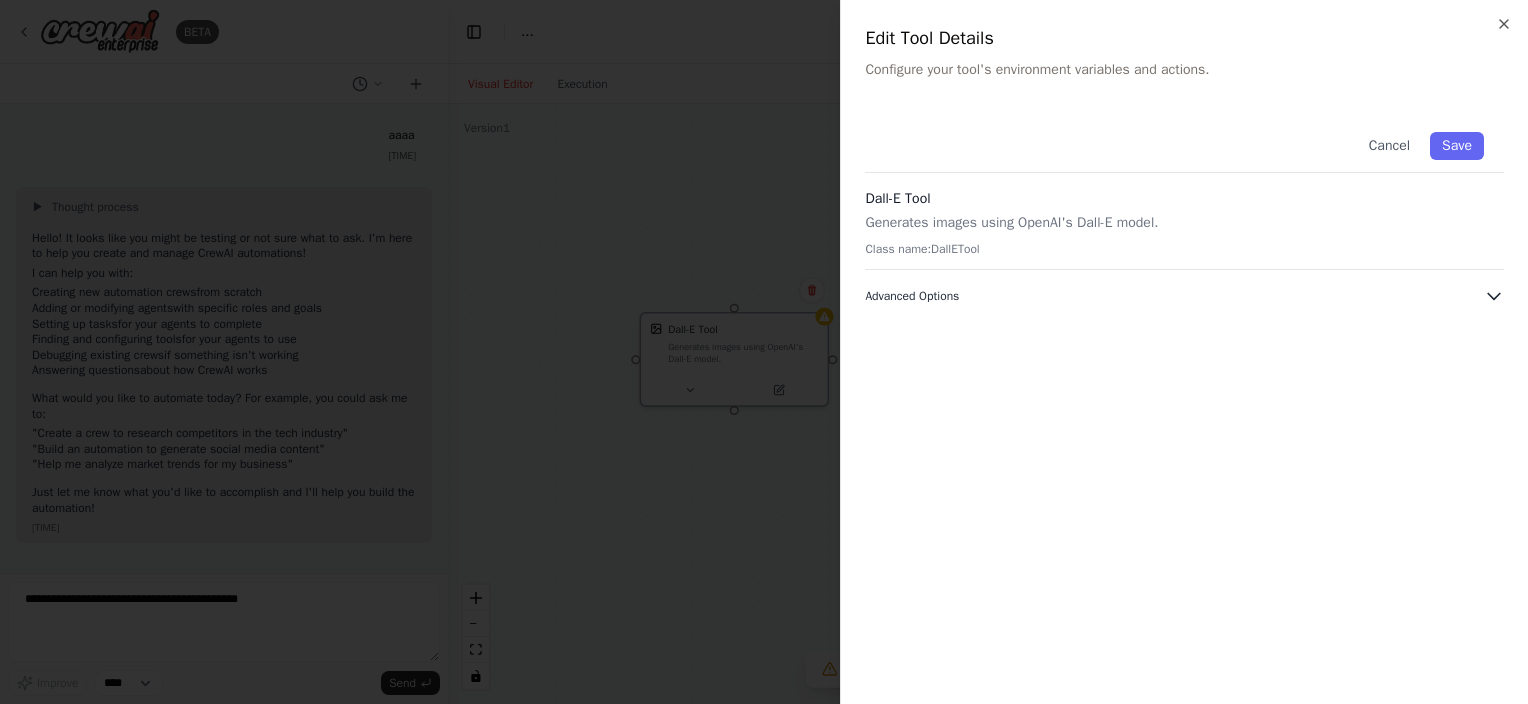 click 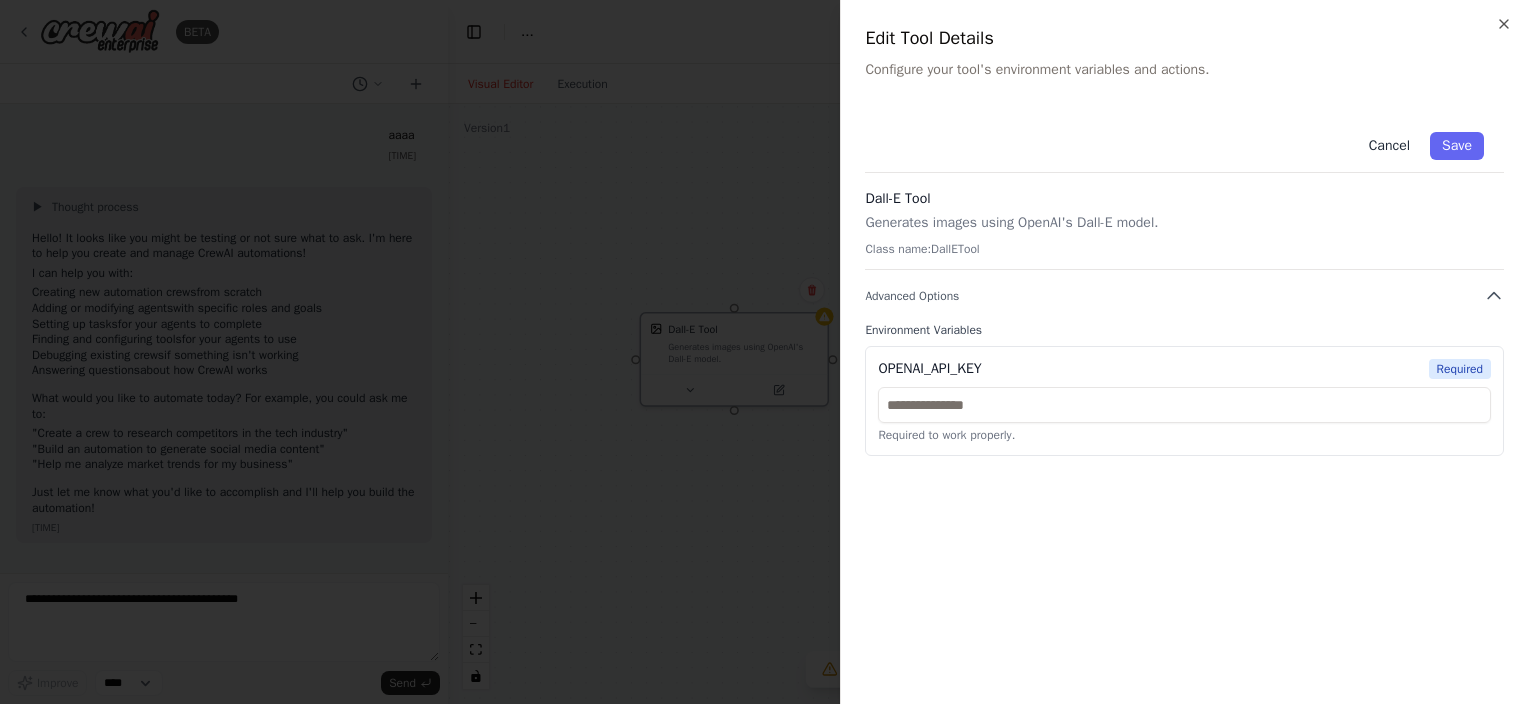 click on "Cancel" at bounding box center [1389, 146] 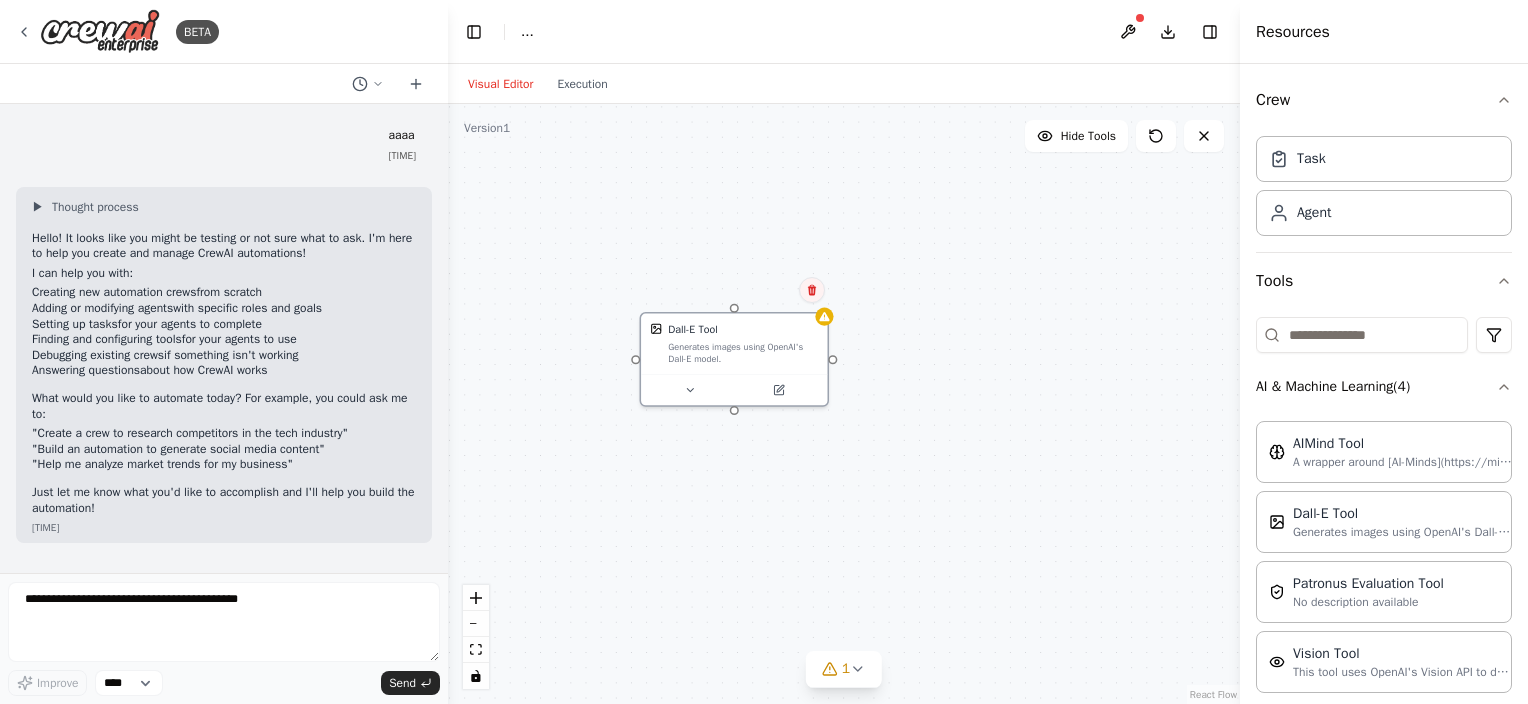 click 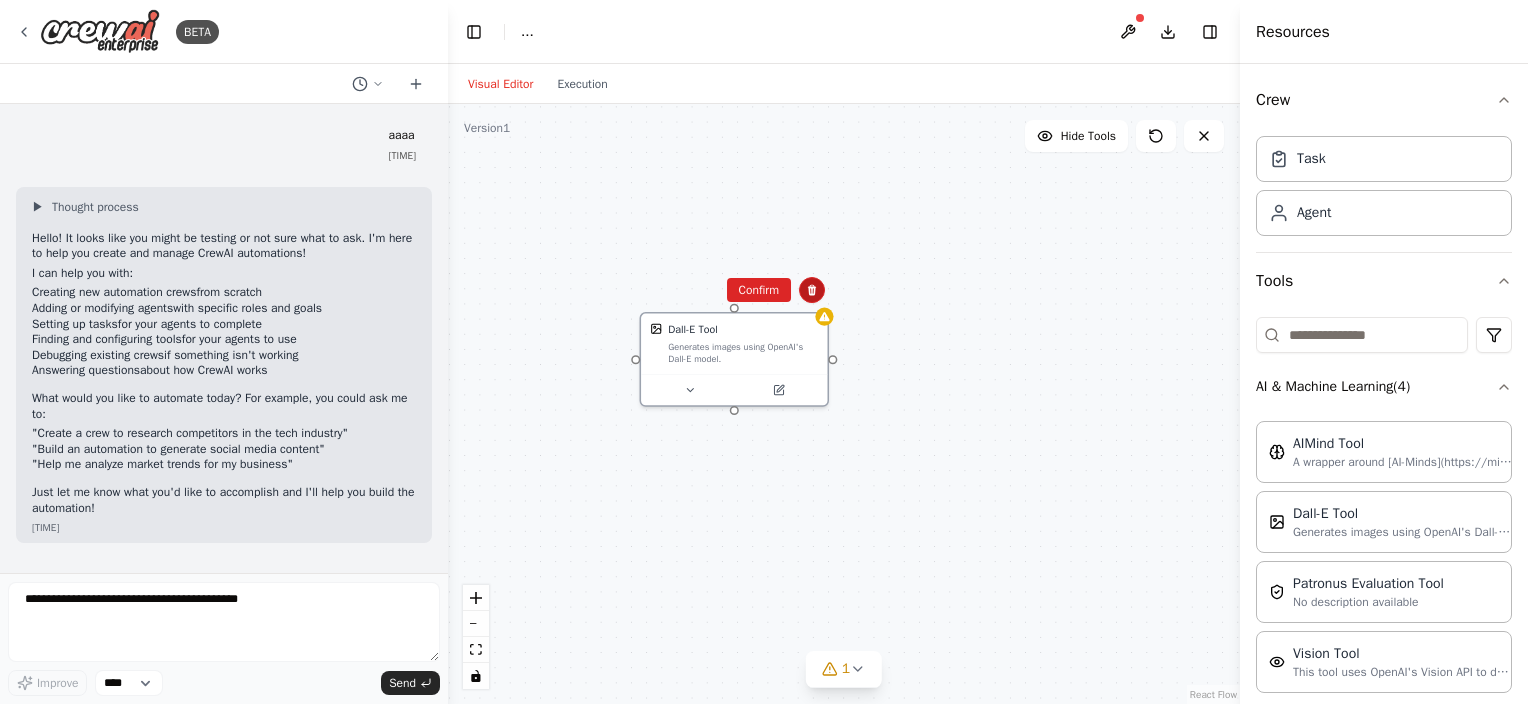 click 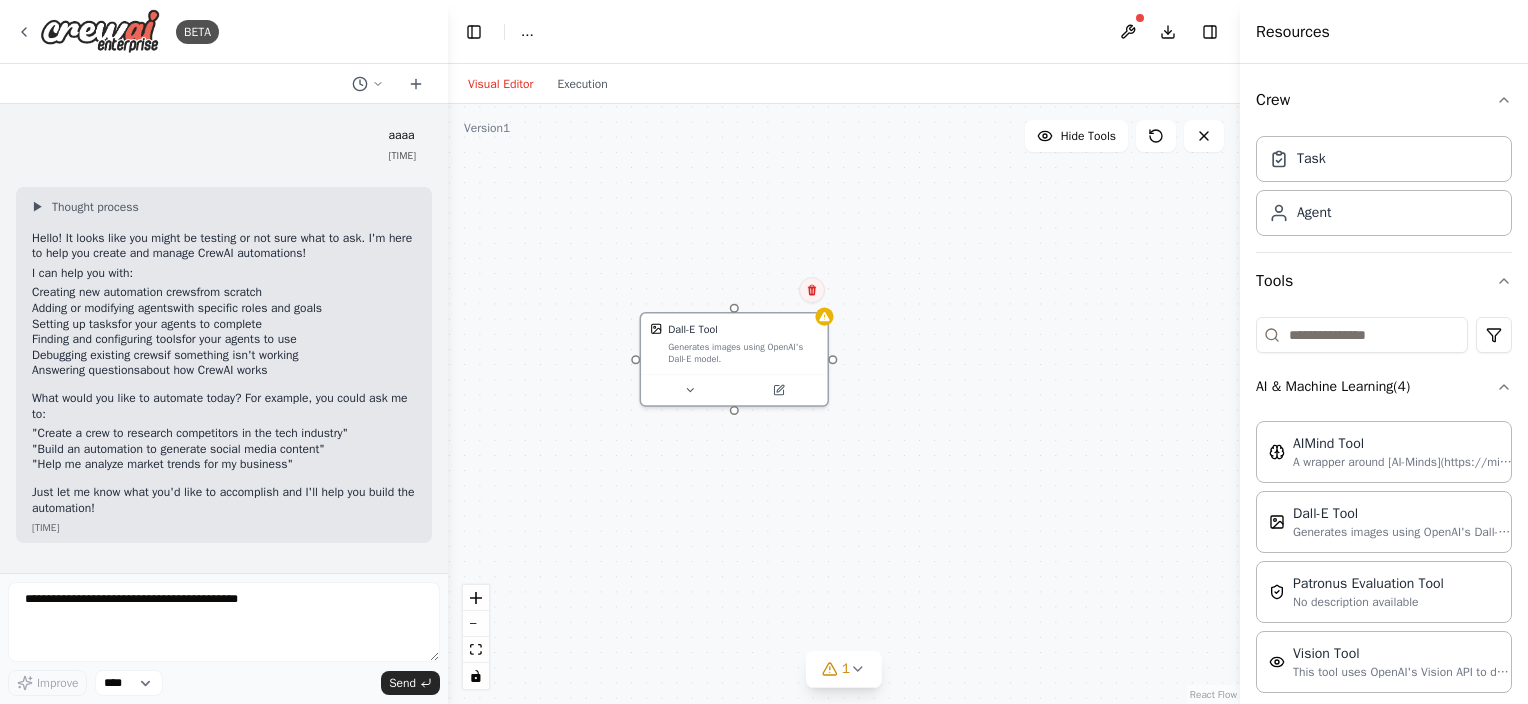 click 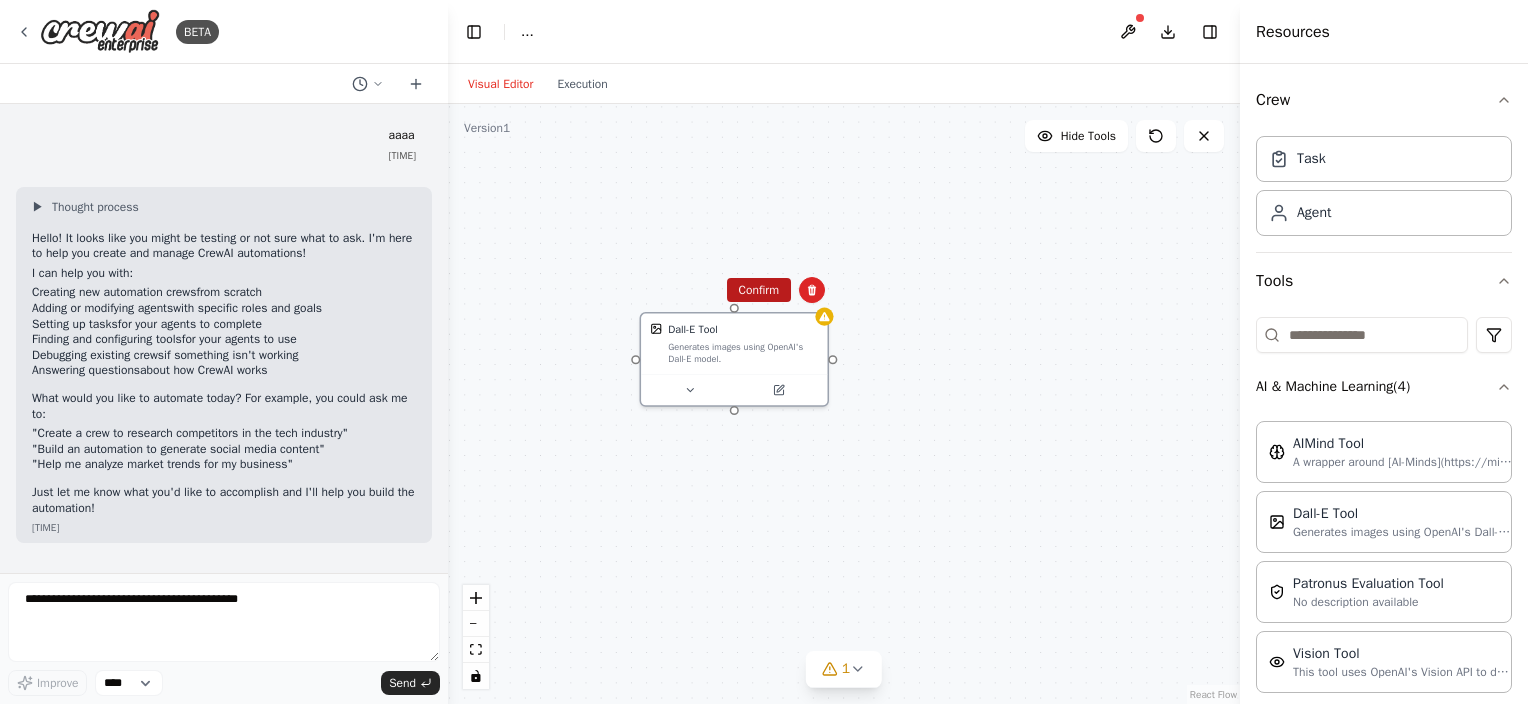 click on "Confirm" at bounding box center (759, 290) 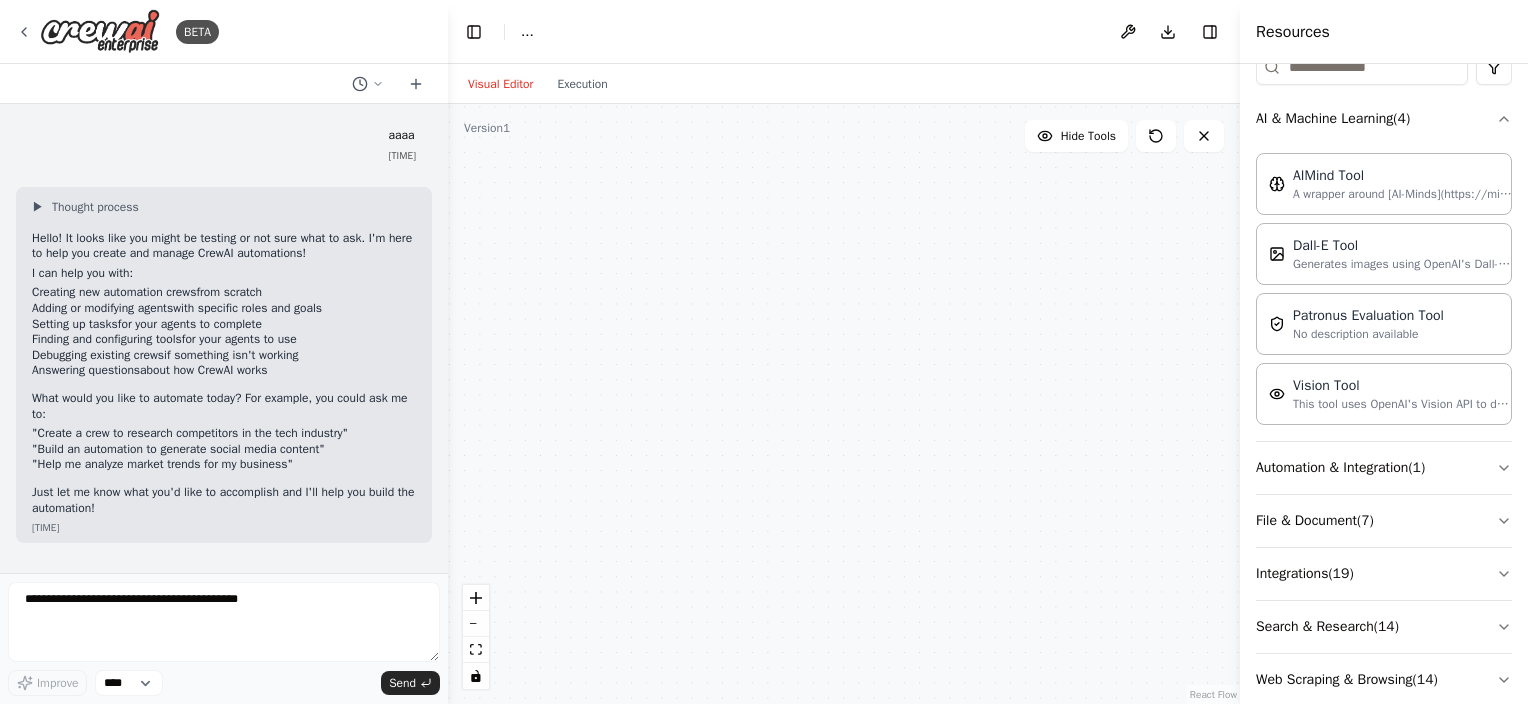 scroll, scrollTop: 299, scrollLeft: 0, axis: vertical 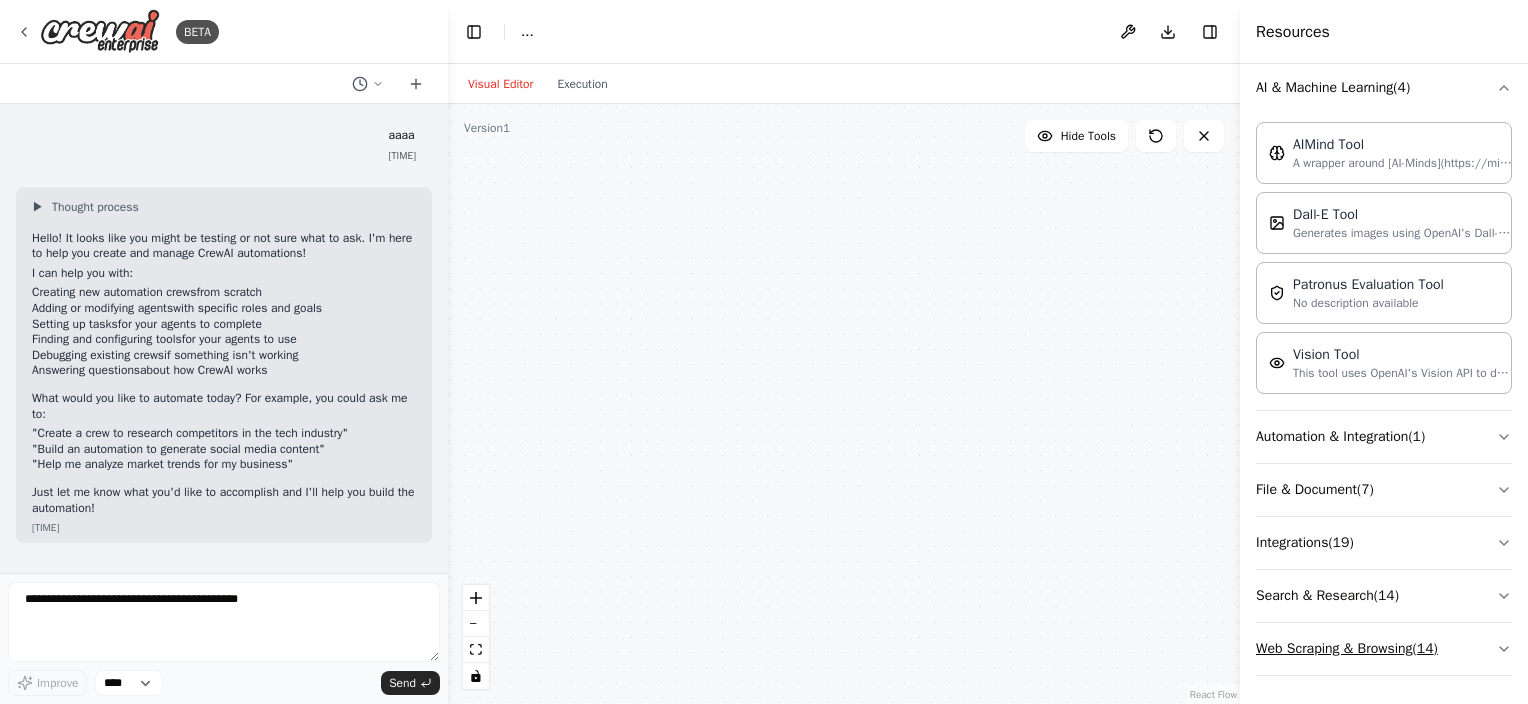 click on "Web Scraping & Browsing  ( 14 )" at bounding box center (1384, 649) 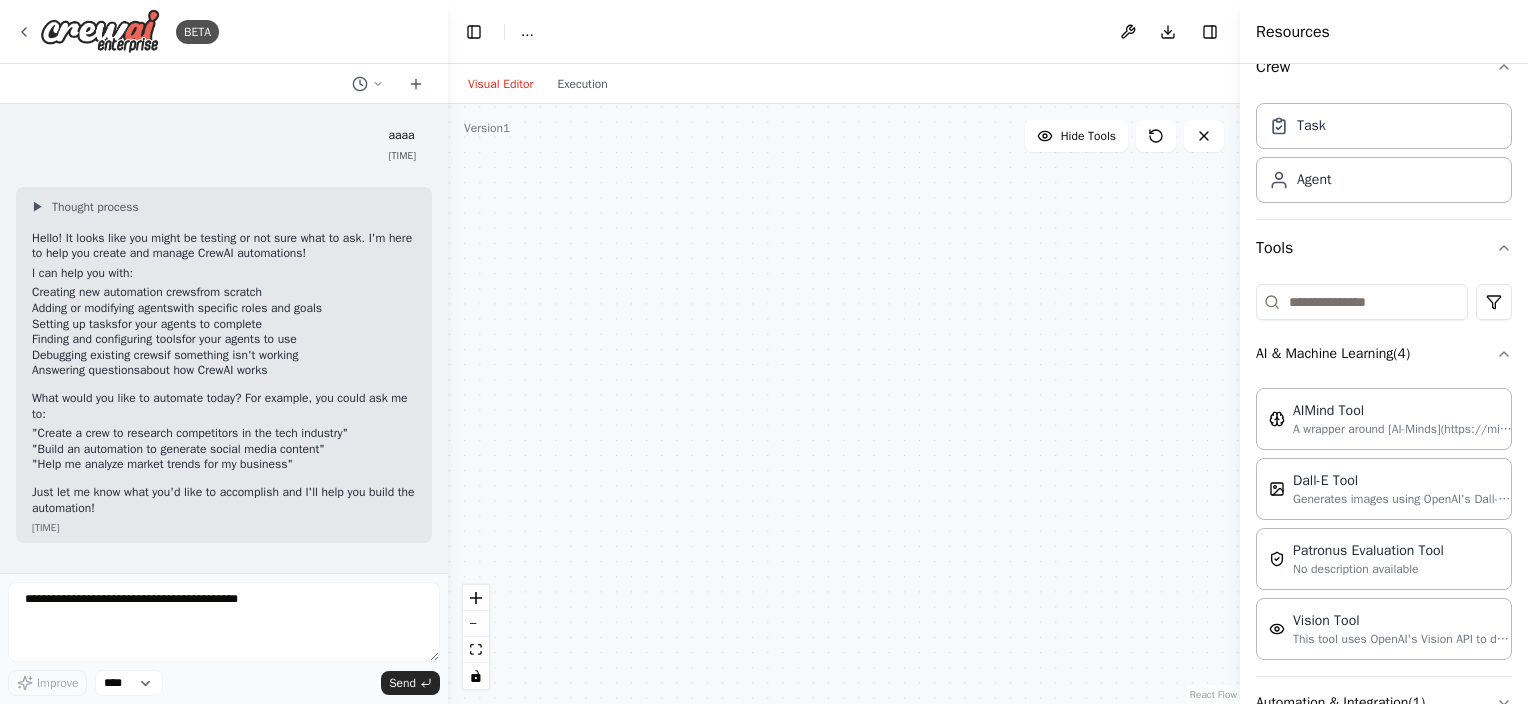 scroll, scrollTop: 0, scrollLeft: 0, axis: both 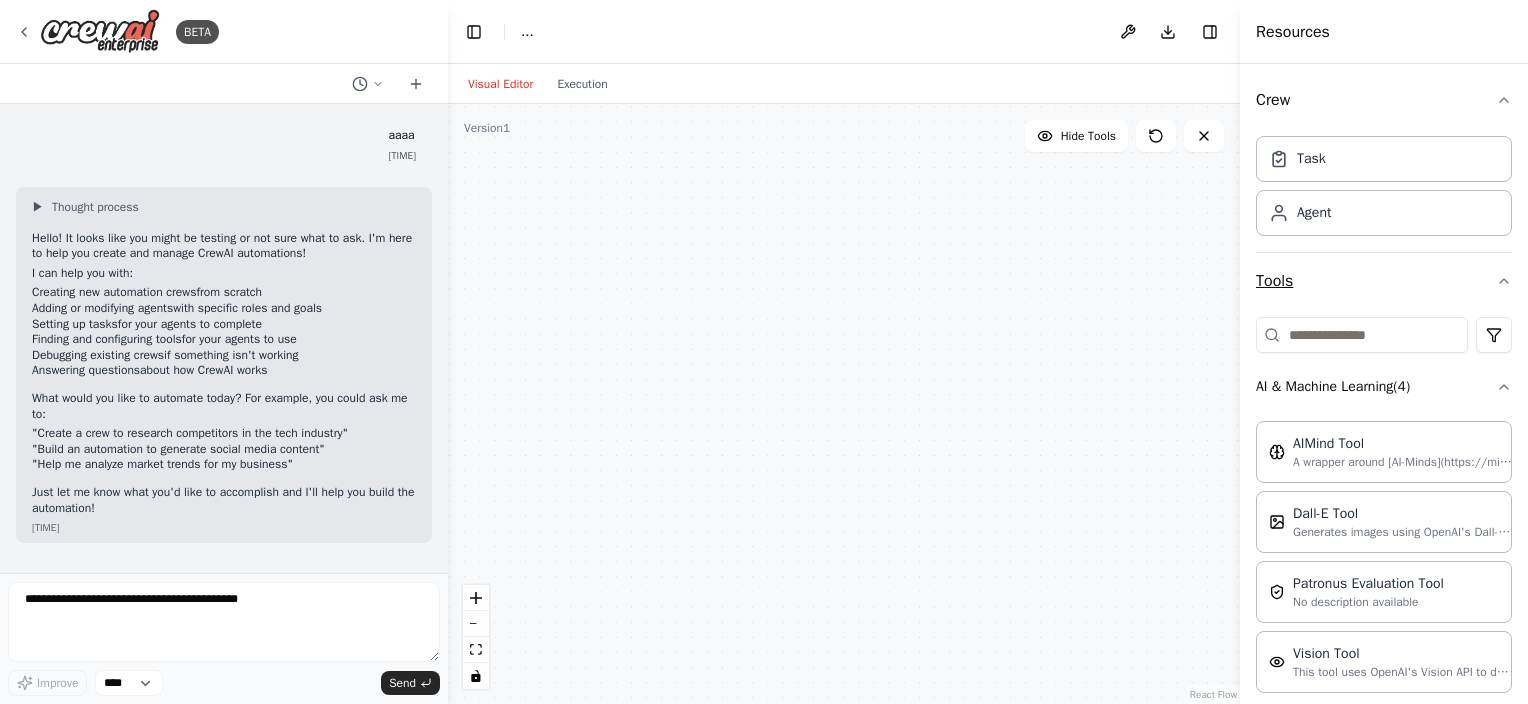 click 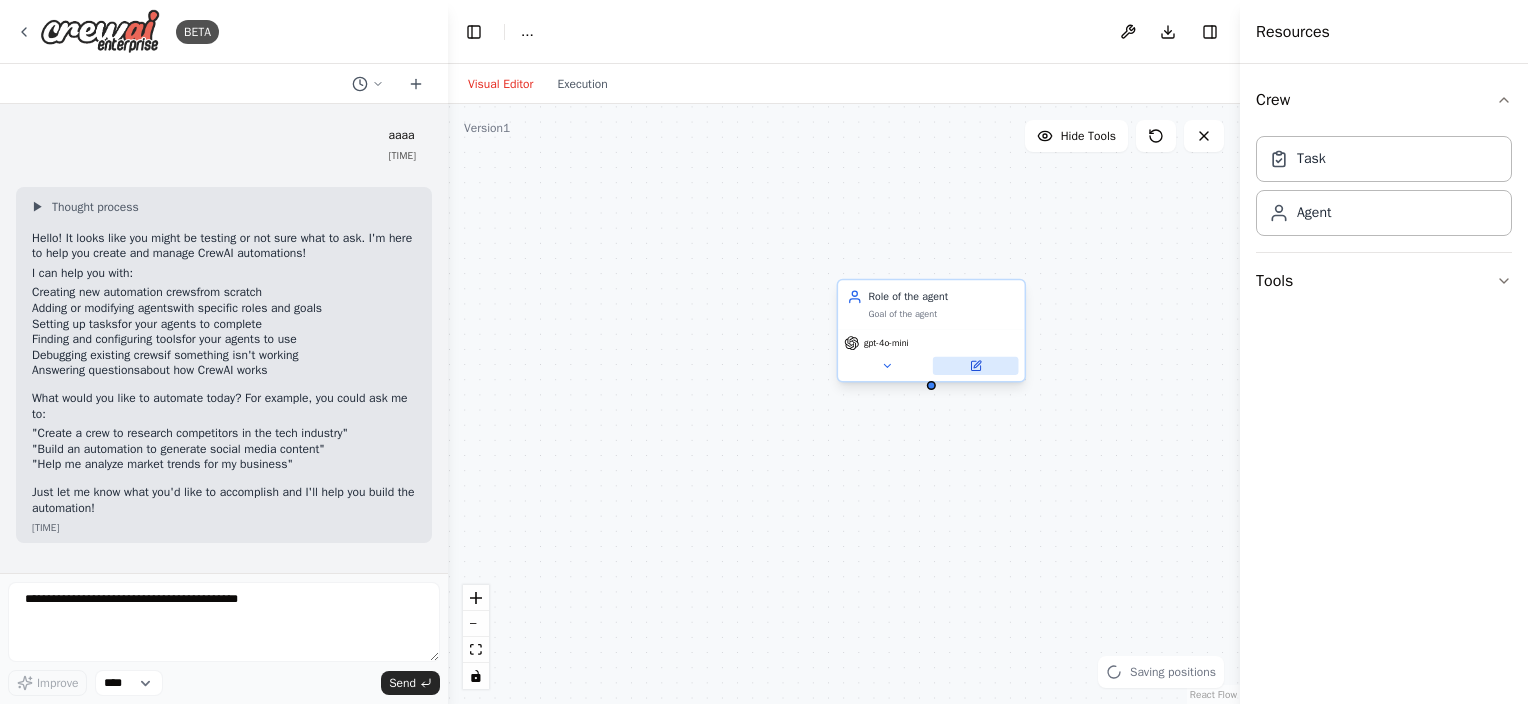 click 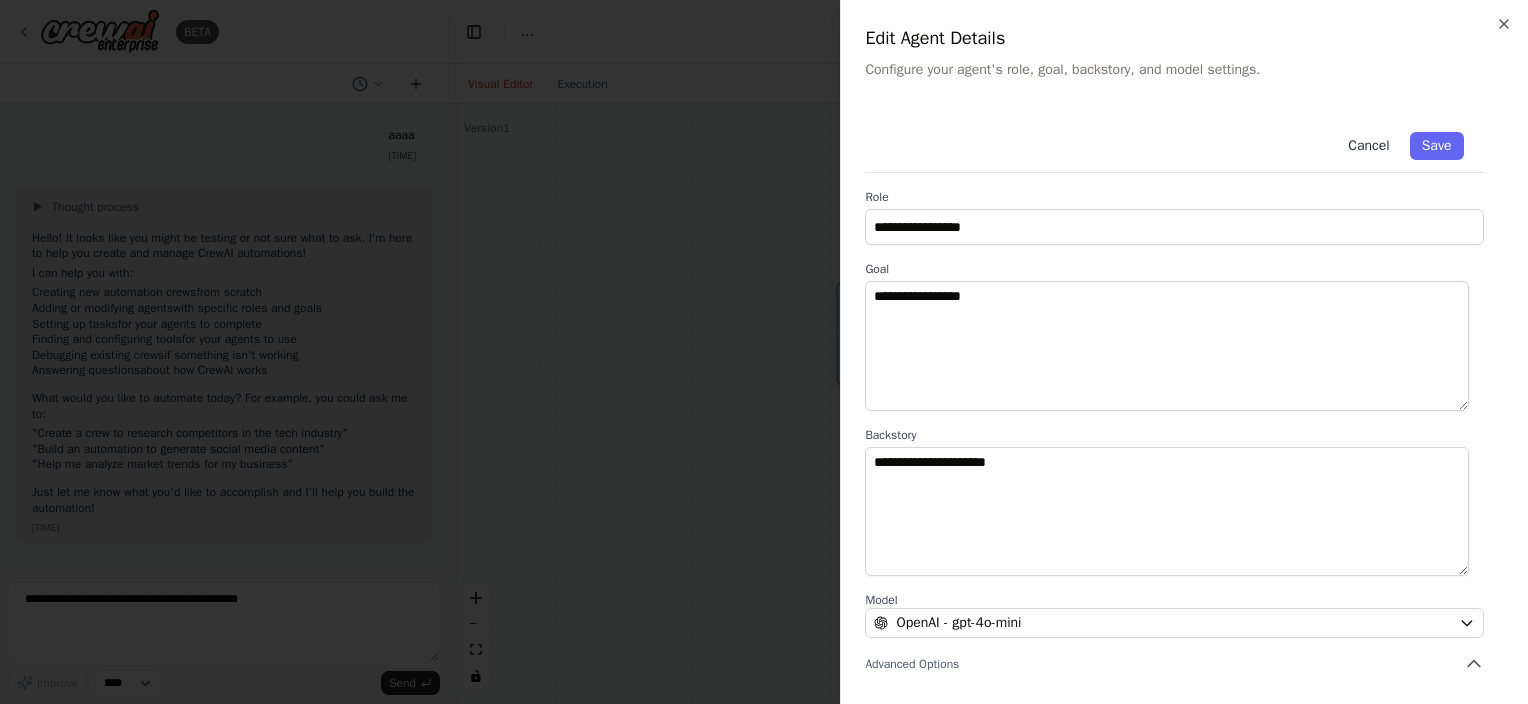 click on "Cancel" at bounding box center [1369, 146] 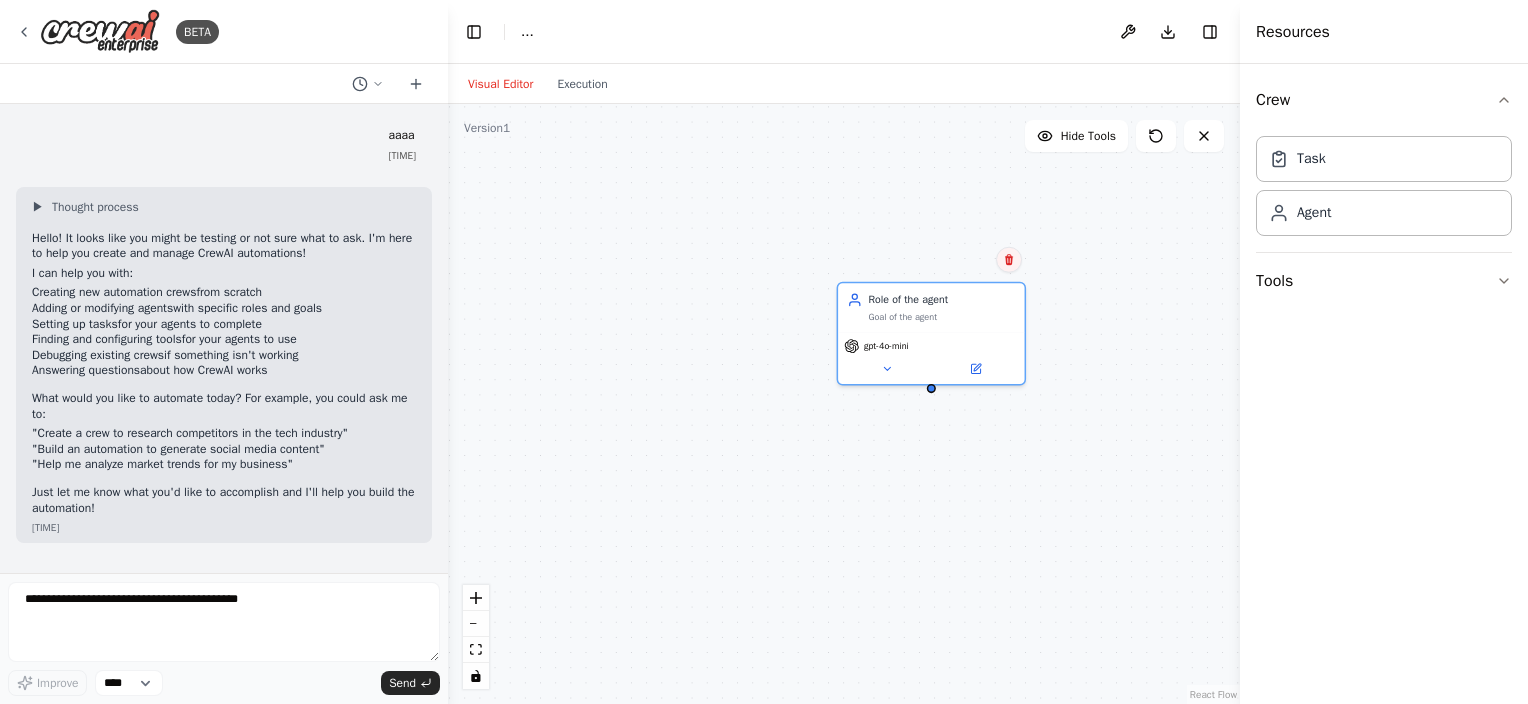 click at bounding box center [1009, 260] 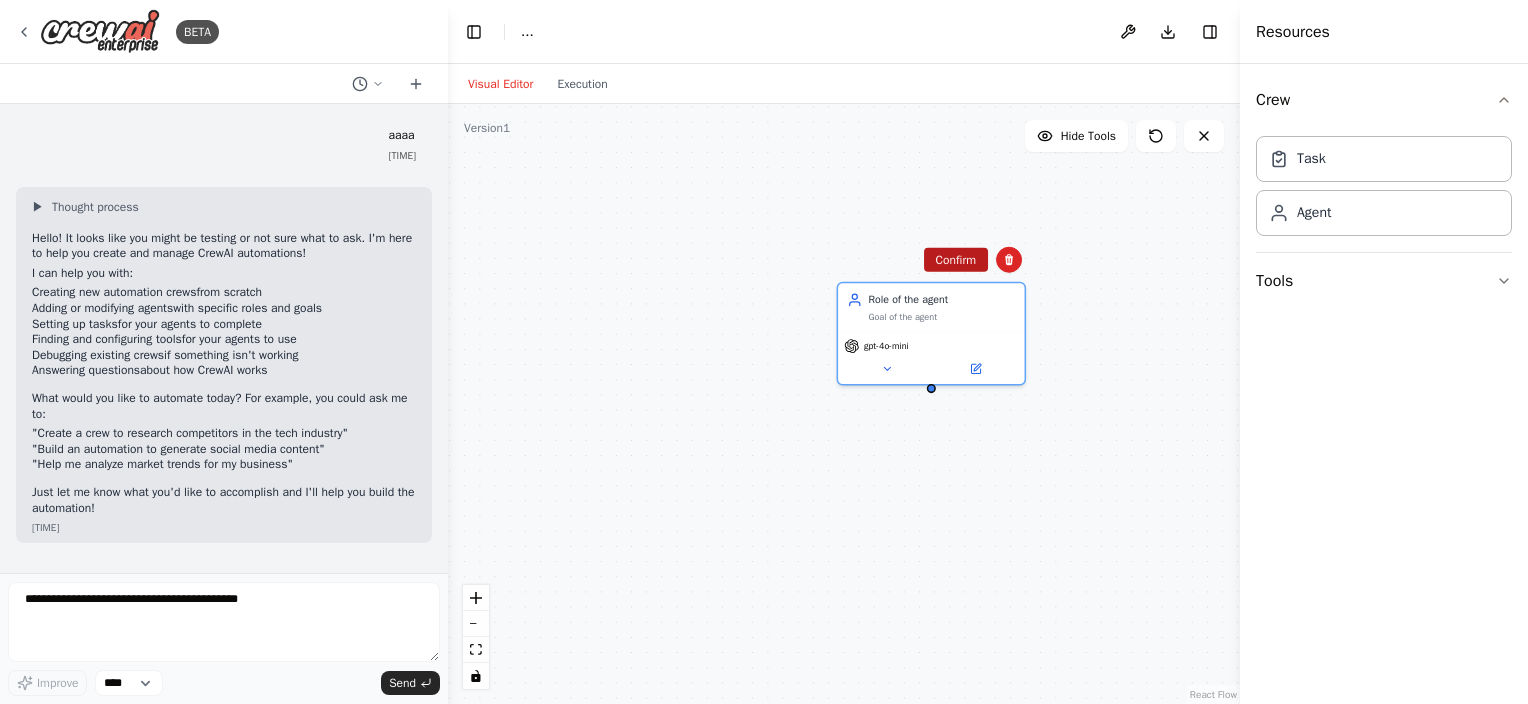 click on "Confirm" at bounding box center (956, 260) 